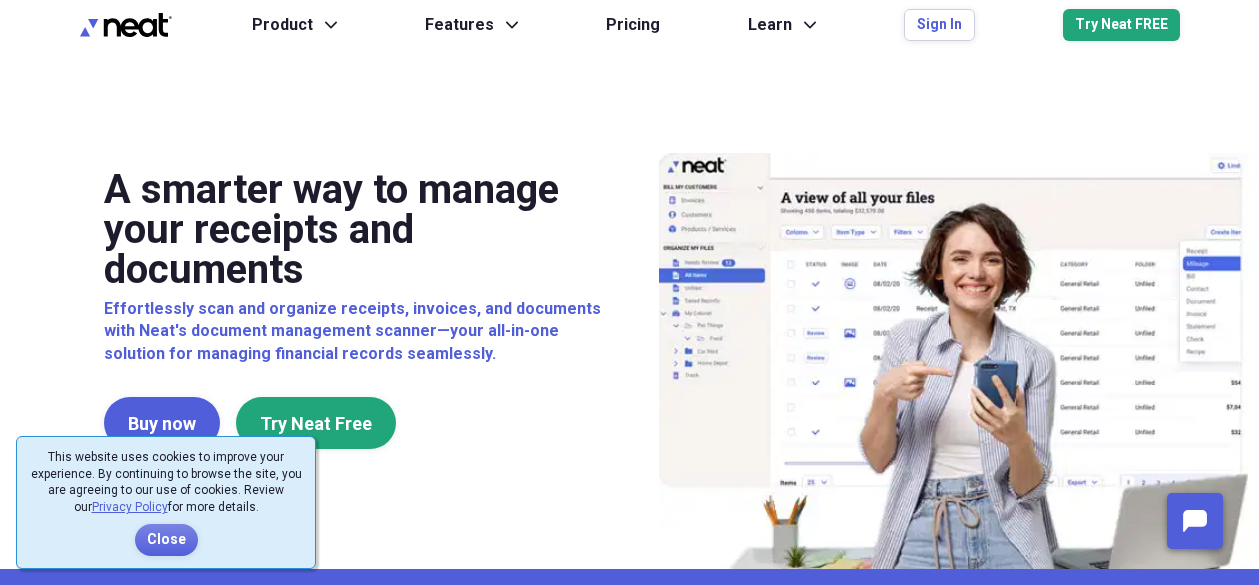 scroll, scrollTop: 0, scrollLeft: 0, axis: both 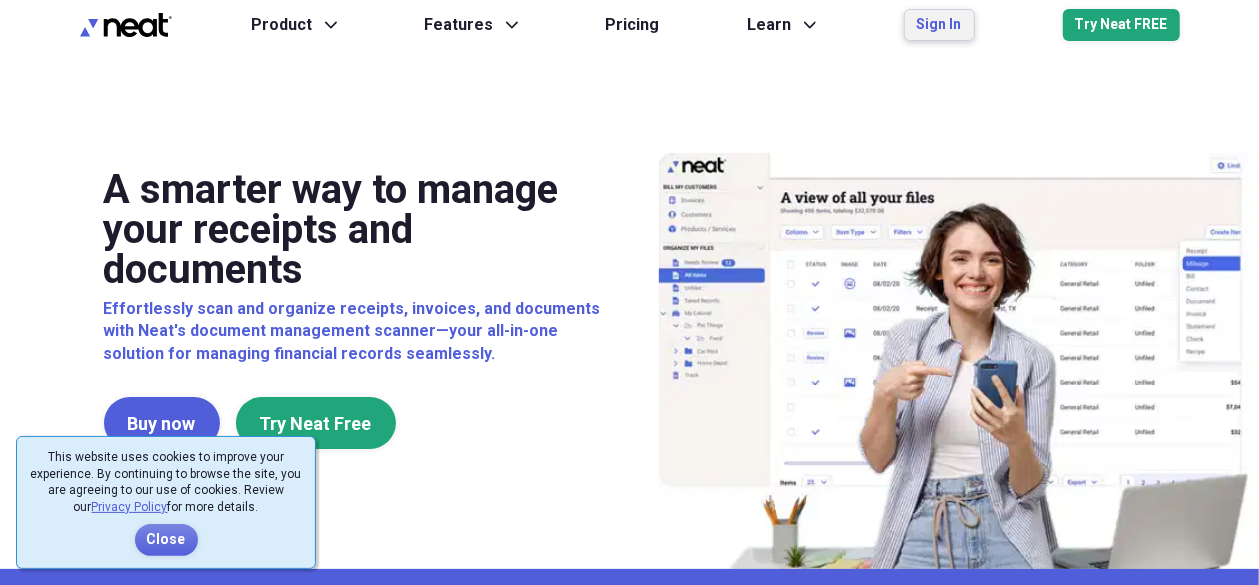 click on "Sign In" at bounding box center (939, 25) 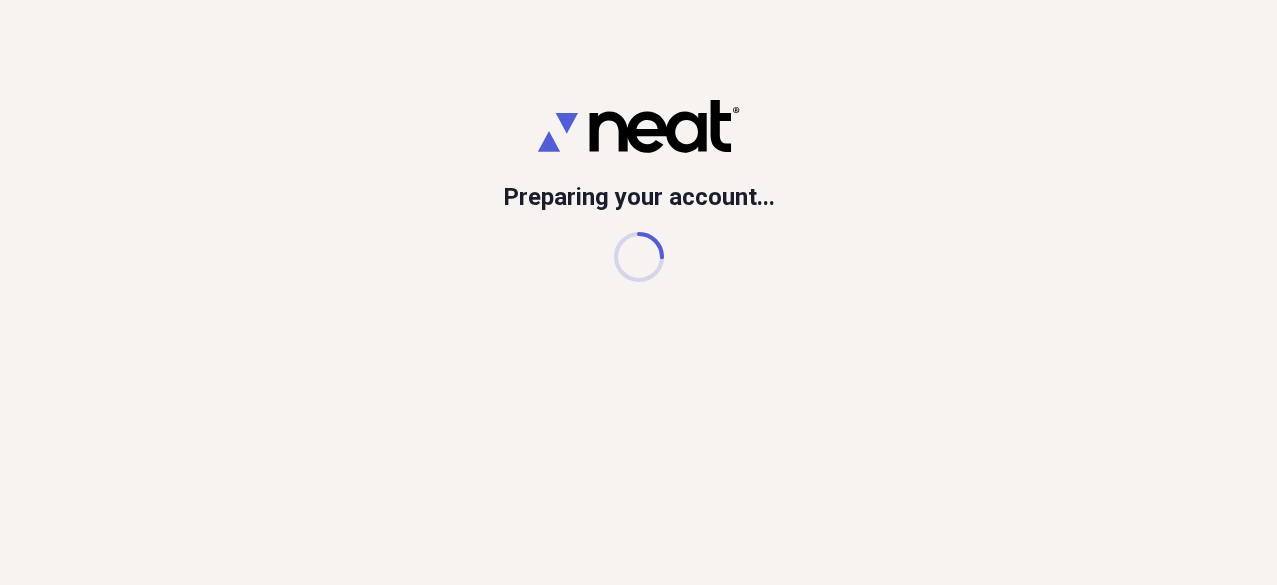 scroll, scrollTop: 0, scrollLeft: 0, axis: both 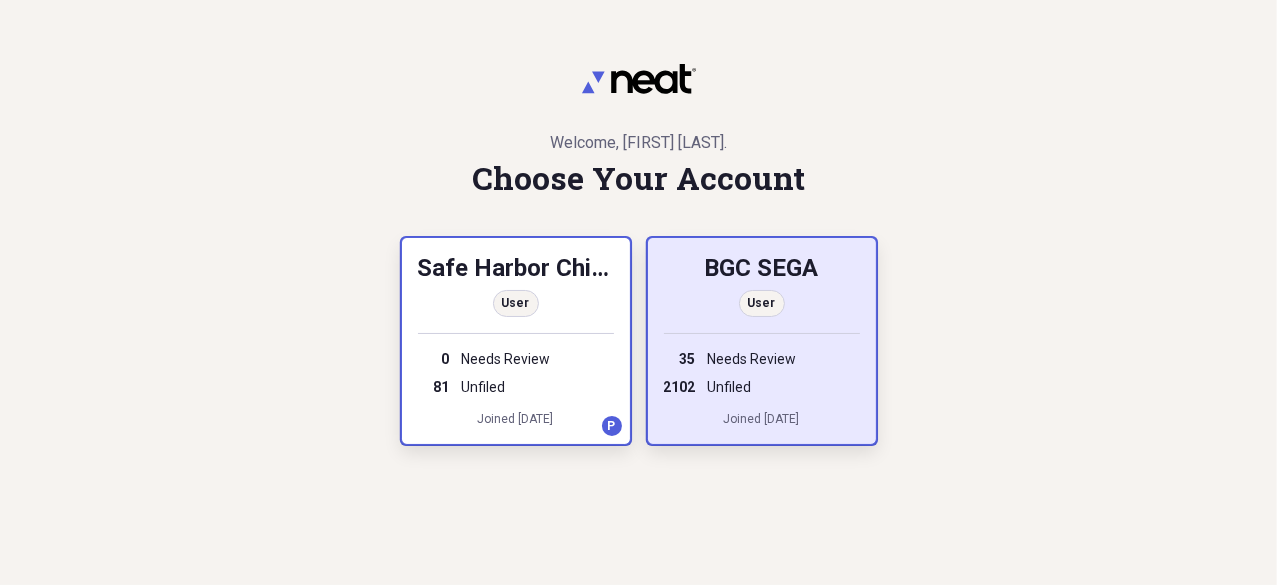 click on "BGC SEGA" at bounding box center (762, 270) 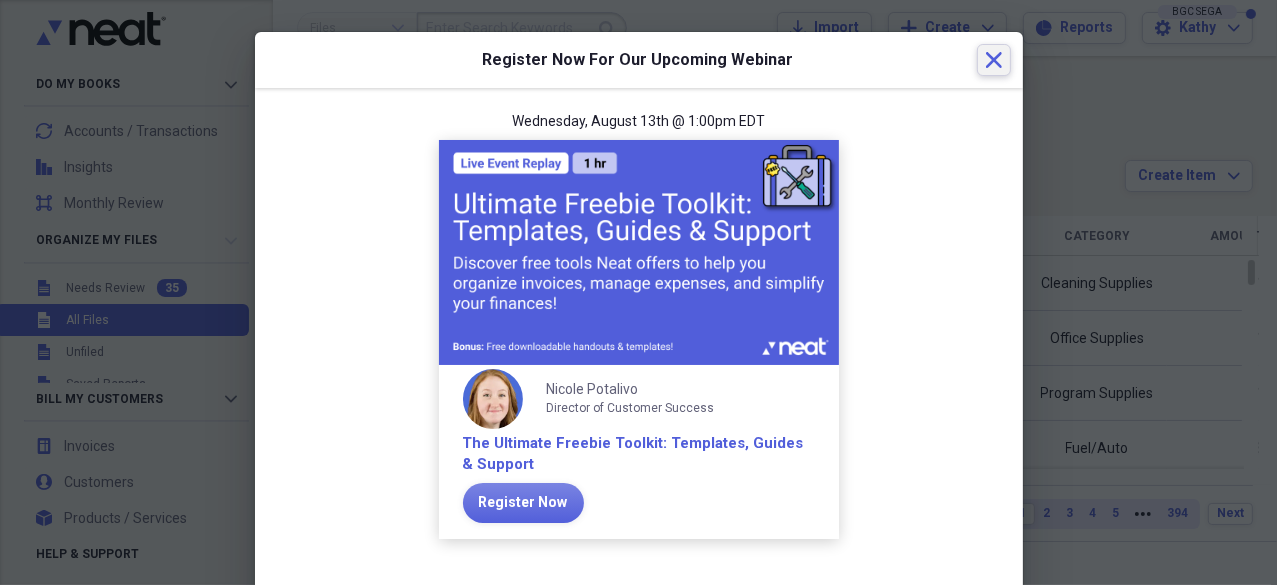 click 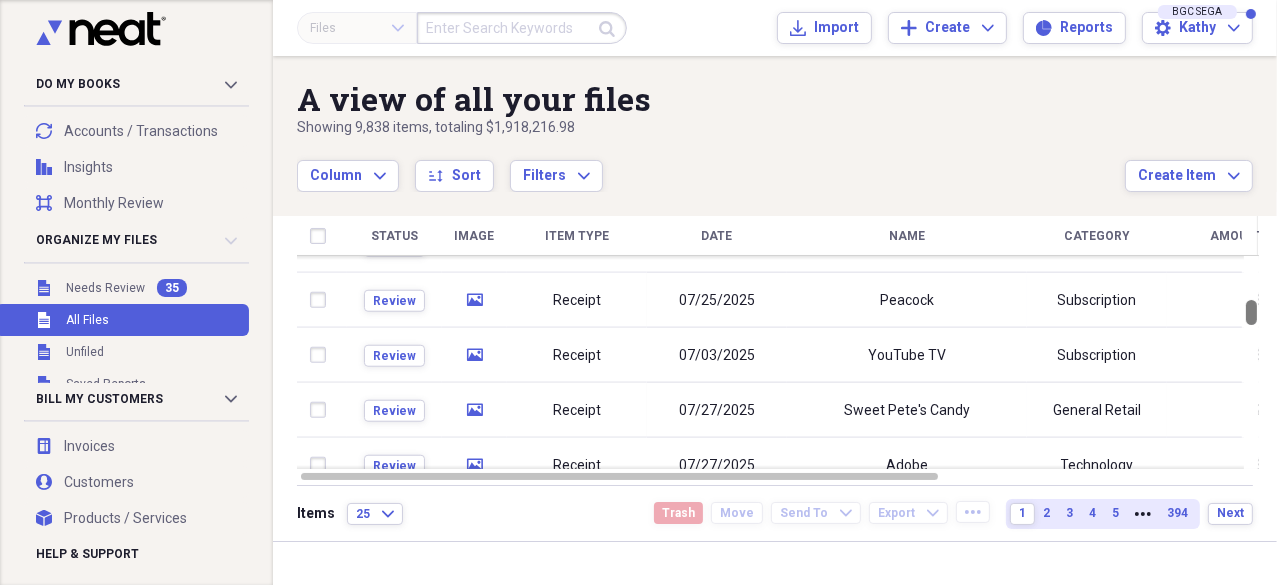 drag, startPoint x: 1267, startPoint y: 272, endPoint x: 1271, endPoint y: 312, distance: 40.1995 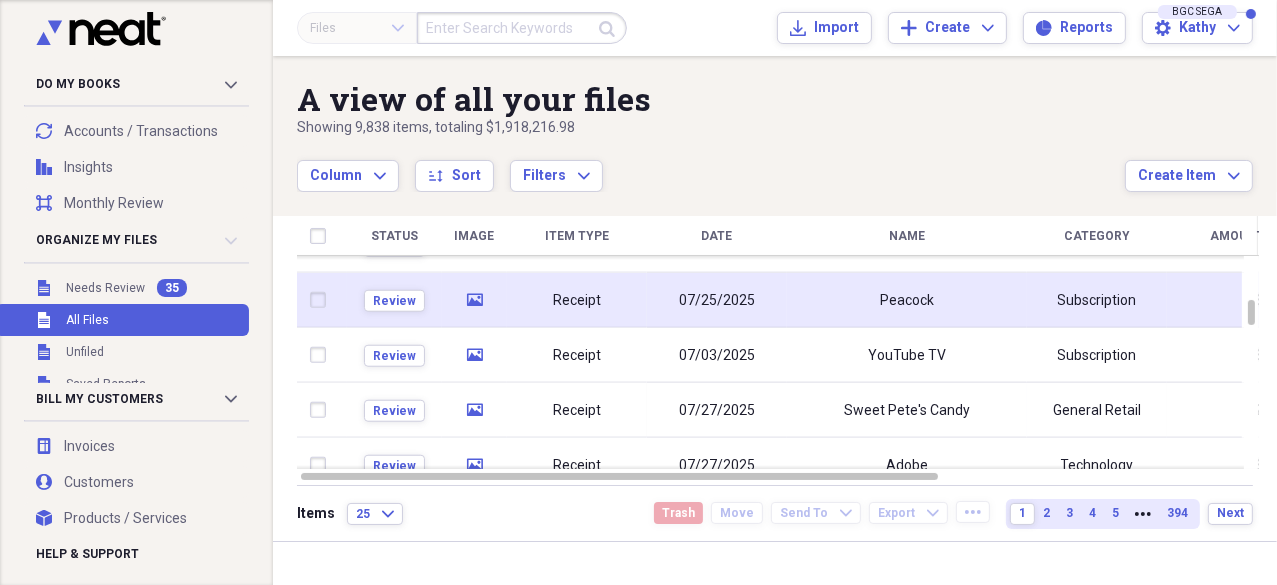 click on "07/25/2025" at bounding box center [717, 300] 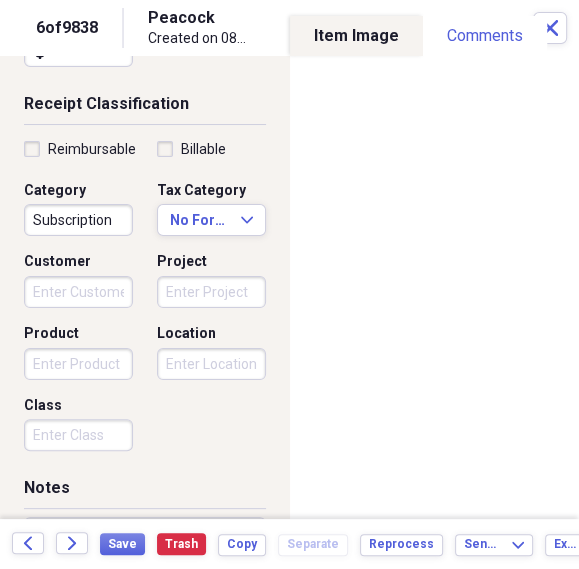 scroll, scrollTop: 395, scrollLeft: 0, axis: vertical 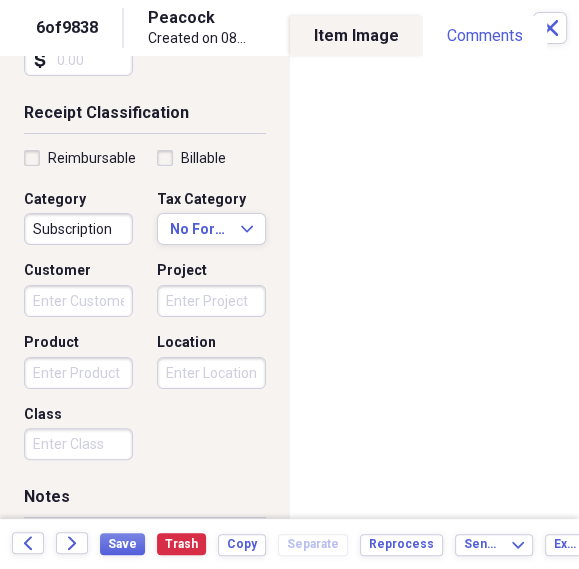 click on "list Manage My List 21st CCLC 21st CCLC - McIntosh BOOST CACFP DHS Deal Project GEER General Operations KidCare McIntosh BOC SFSP Created on [DATE] at [TIME] Showing 9,838 items , totaling $1,918,216.98 Column Expand sort Sort Filters Expand Create Item Expand 1" at bounding box center (289, 284) 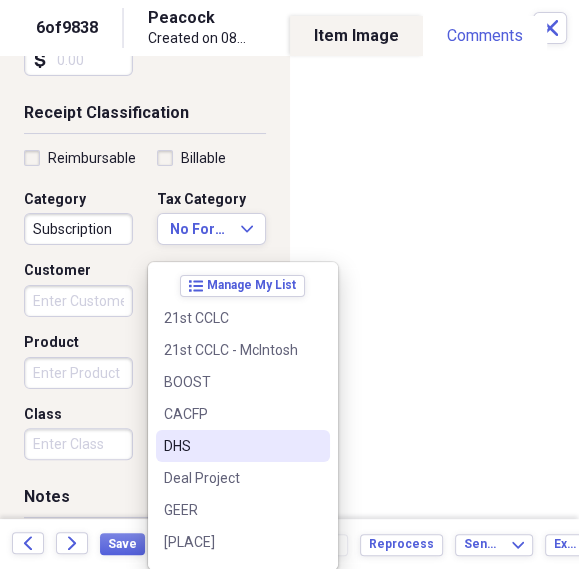 click on "DHS" at bounding box center (231, 446) 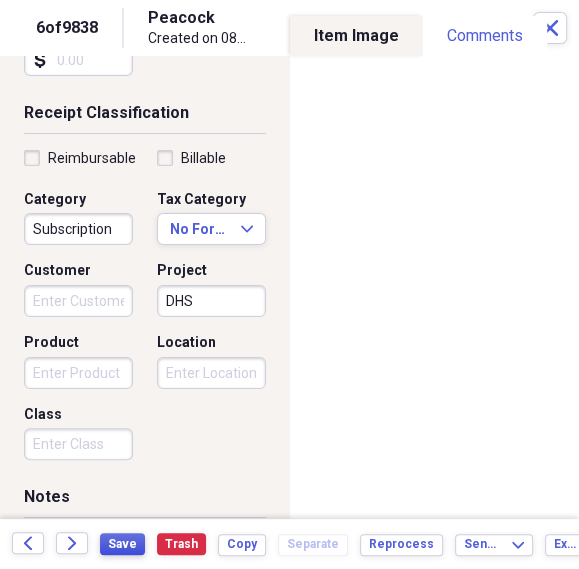 click on "Save" at bounding box center [122, 544] 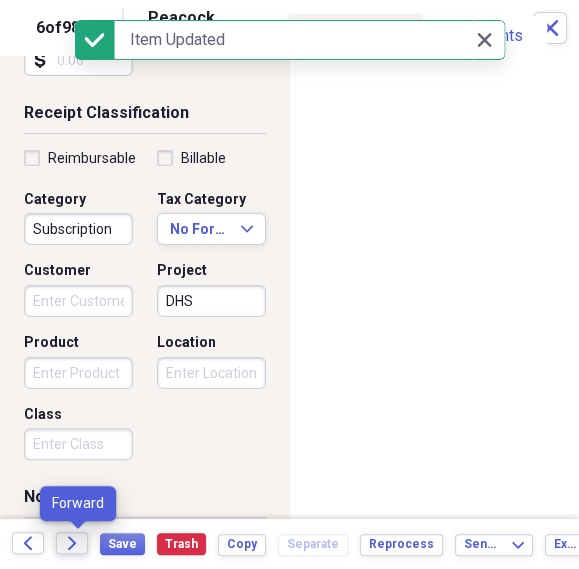 click 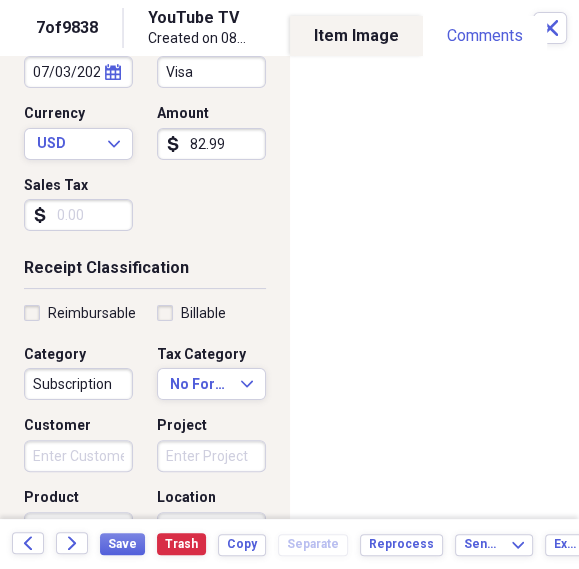 scroll, scrollTop: 373, scrollLeft: 0, axis: vertical 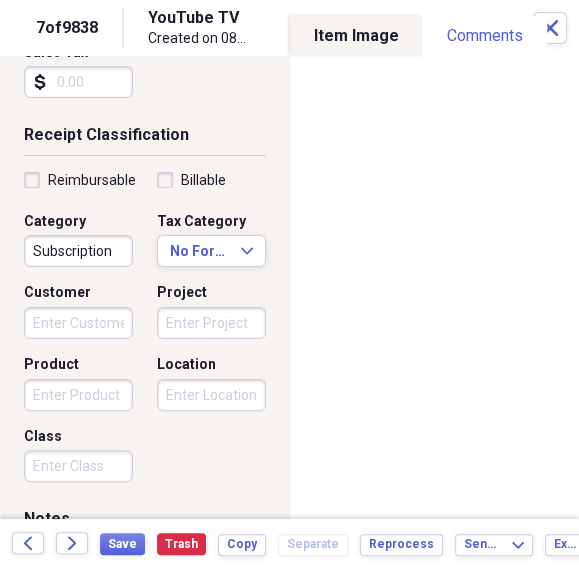 click on "list Manage My List 21st CCLC 21st CCLC - McIntosh BOOST CACFP DHS Deal Project GEER General Operations KidCare McIntosh BOC SFSP Created on [DATE] at [TIME] Showing 9,838 items , totaling $1,918,216.98 Column Expand sort Sort Filters Expand Create Item Expand 1" at bounding box center [289, 284] 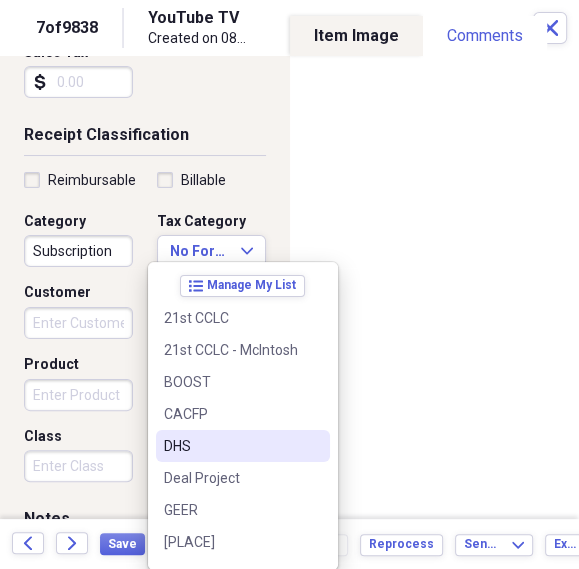 click on "DHS" at bounding box center (231, 446) 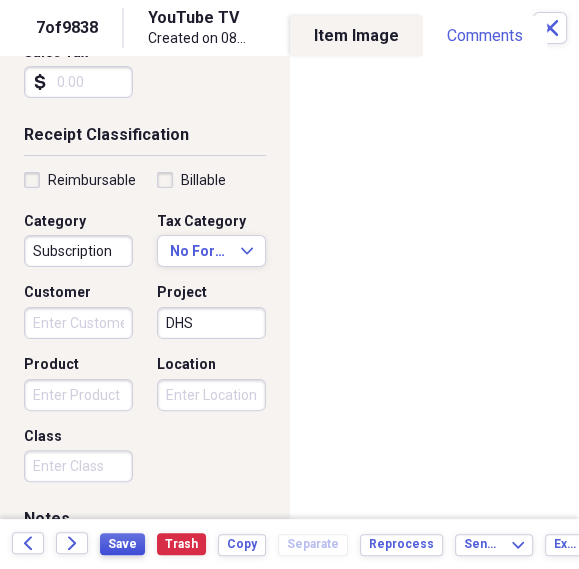 click on "Save" at bounding box center [122, 544] 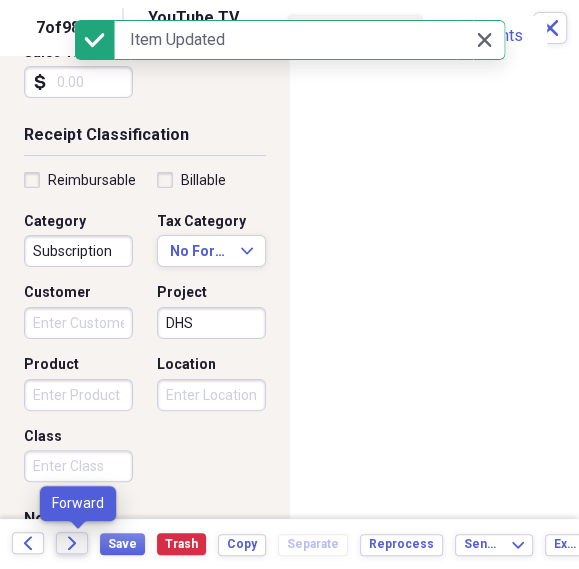 click on "Forward" 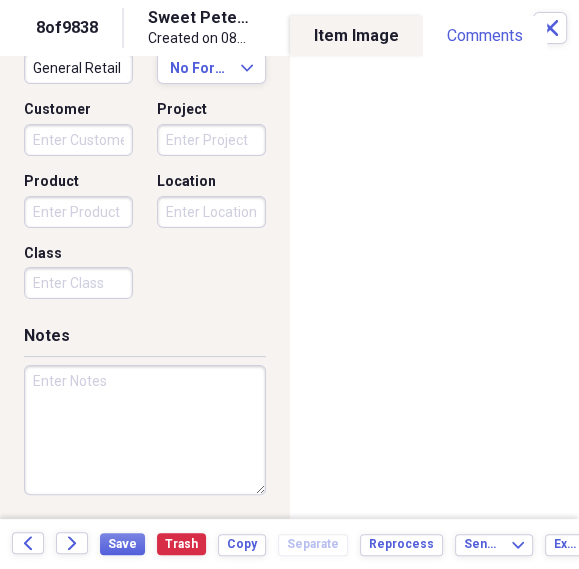 scroll, scrollTop: 0, scrollLeft: 0, axis: both 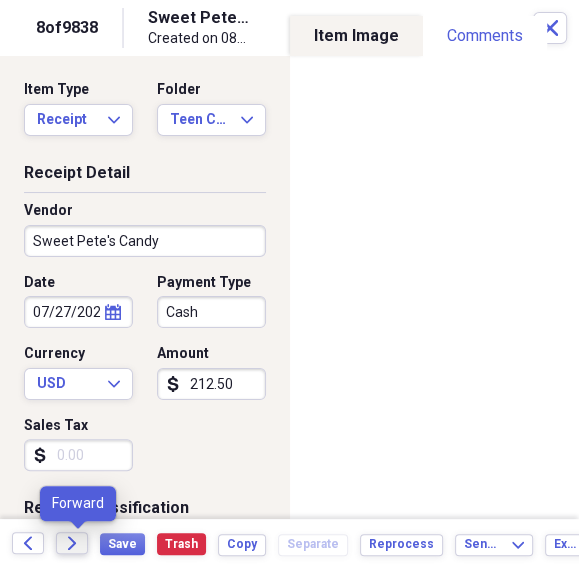 click on "Forward" at bounding box center [72, 543] 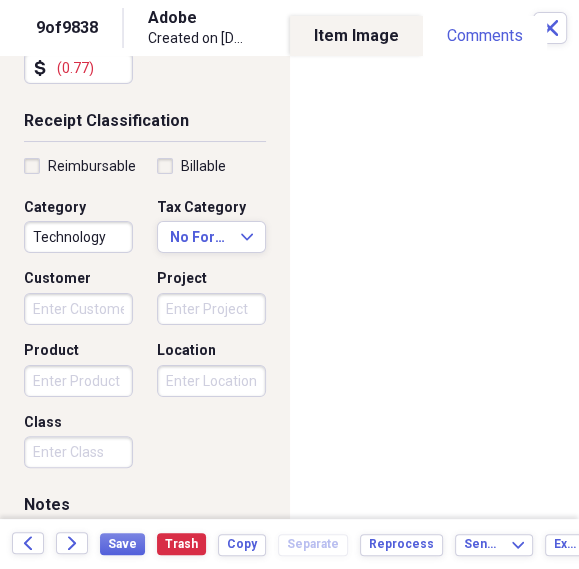scroll, scrollTop: 479, scrollLeft: 0, axis: vertical 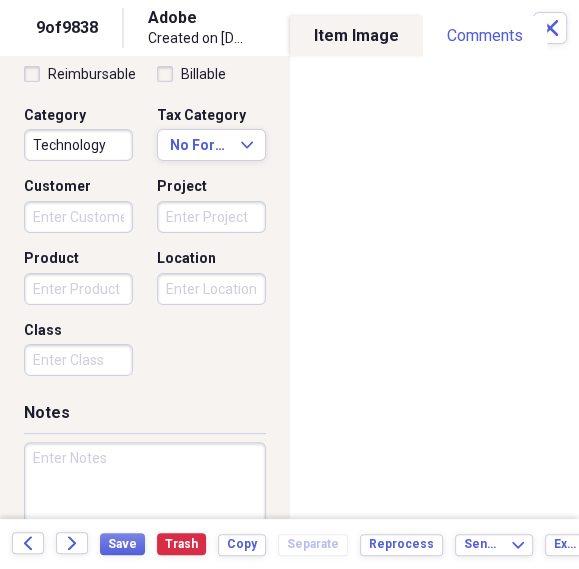 click on "Technology" at bounding box center [78, 145] 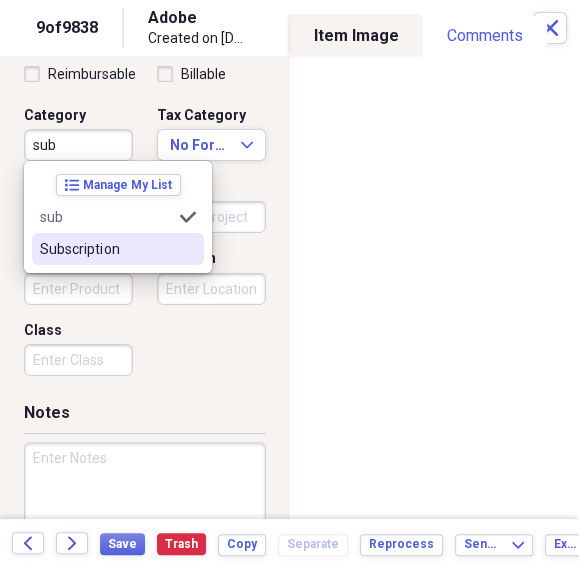 click on "Subscription" at bounding box center [118, 249] 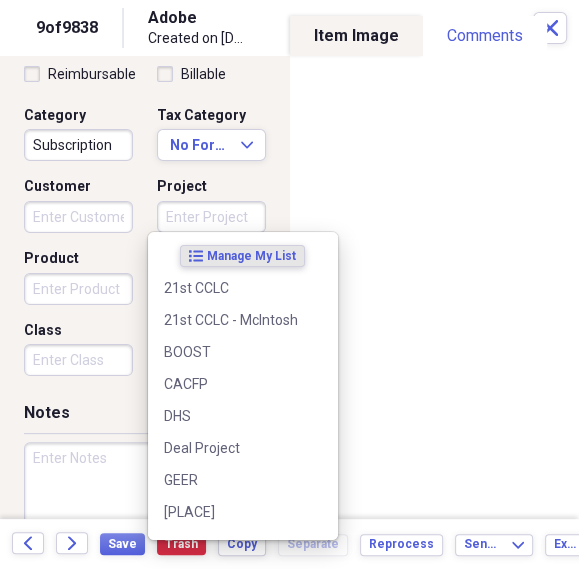 click on "Project" at bounding box center [211, 217] 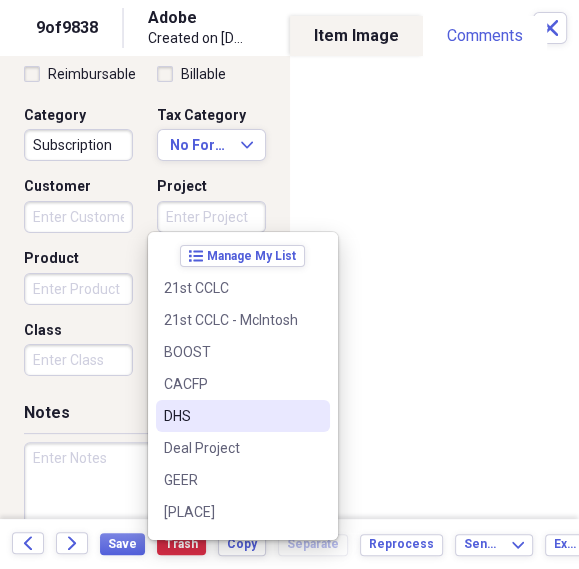 click on "DHS" at bounding box center [231, 416] 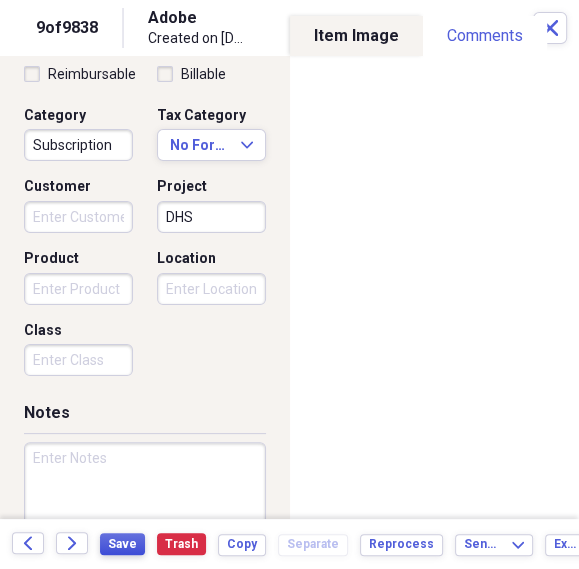 click on "Save" at bounding box center (122, 544) 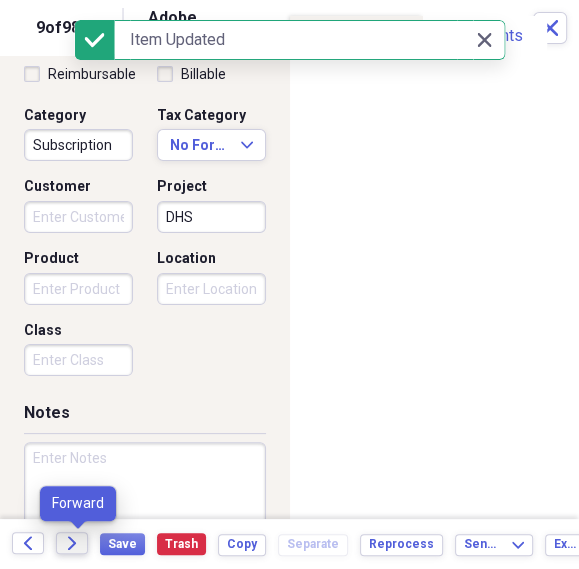 click on "Forward" 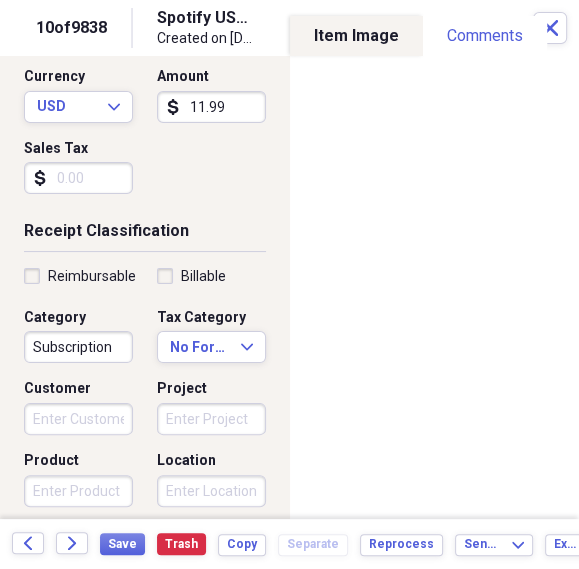scroll, scrollTop: 303, scrollLeft: 0, axis: vertical 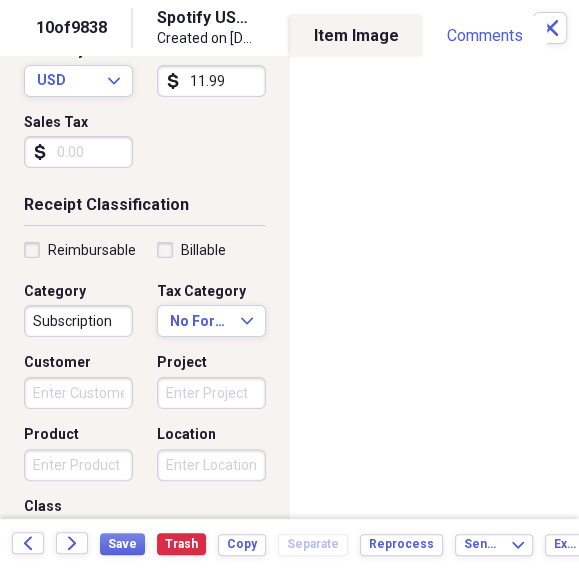 click on "Project" at bounding box center (211, 393) 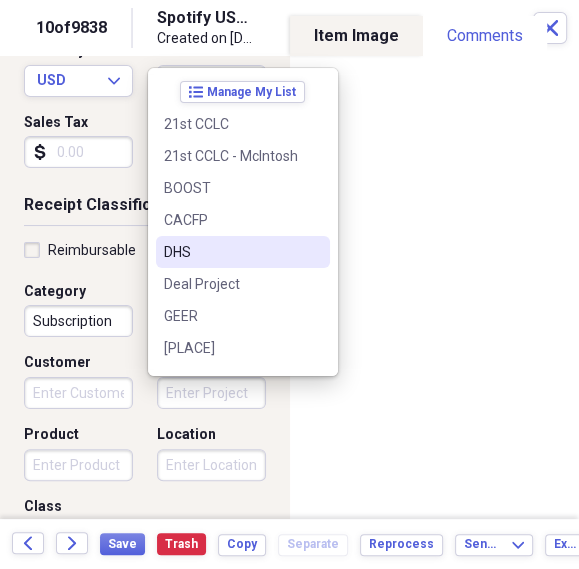 click on "DHS" at bounding box center [231, 252] 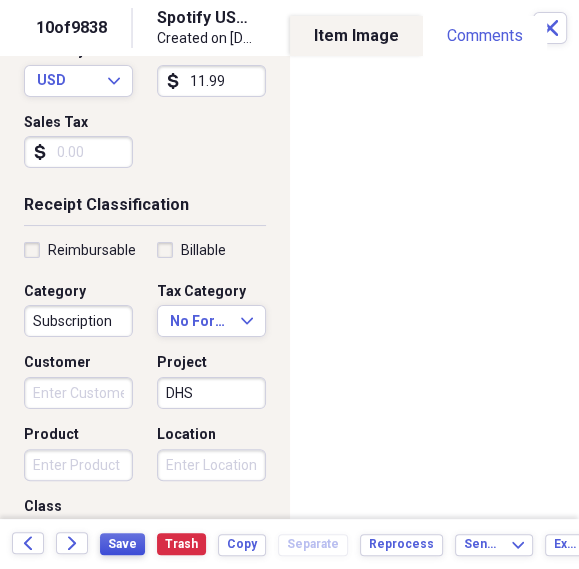 click on "Save" at bounding box center (122, 544) 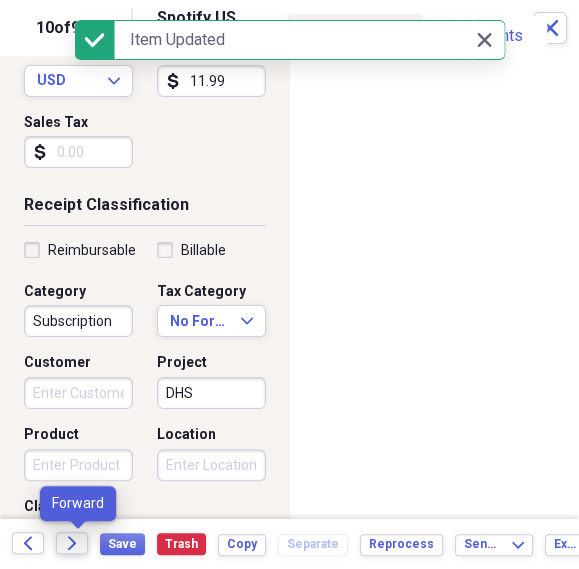click on "Forward" 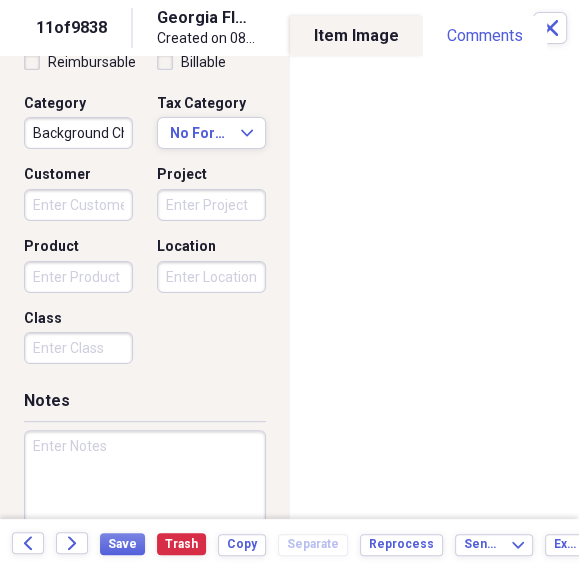 scroll, scrollTop: 493, scrollLeft: 0, axis: vertical 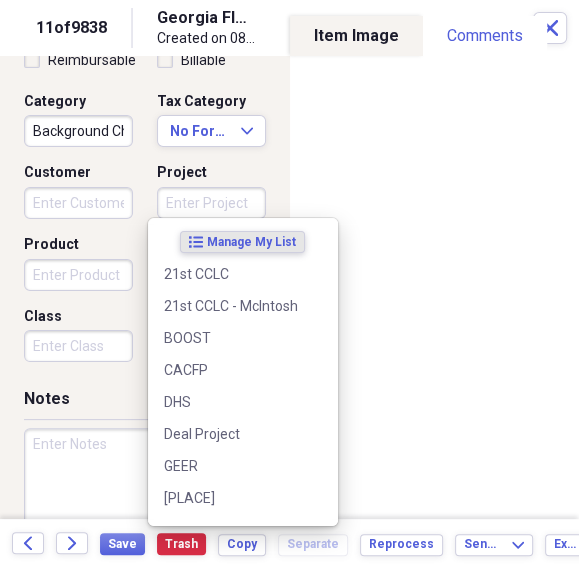 click on "Project" at bounding box center [211, 203] 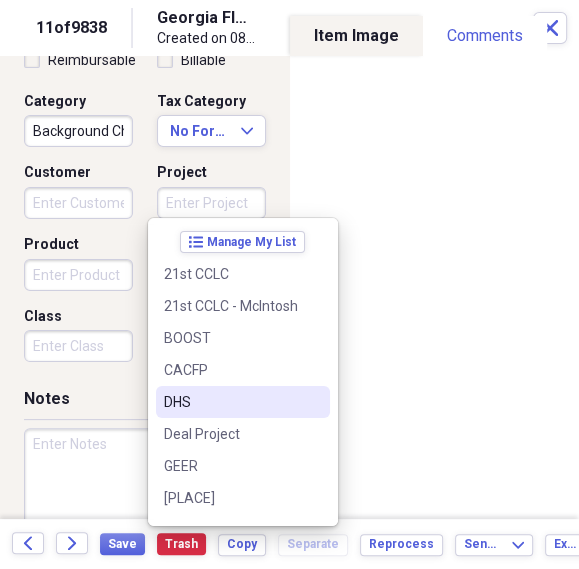 click on "DHS" at bounding box center (231, 402) 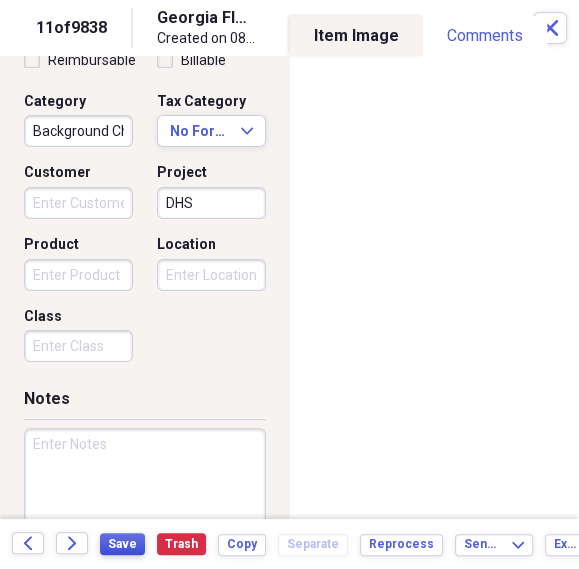 click on "Save" at bounding box center (122, 544) 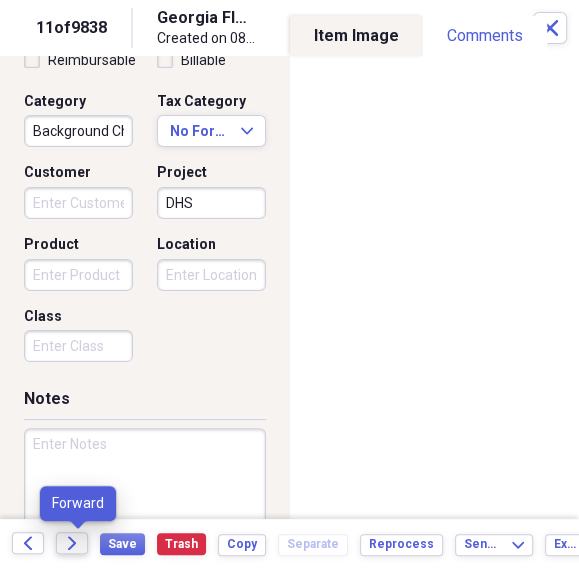 click on "Forward" 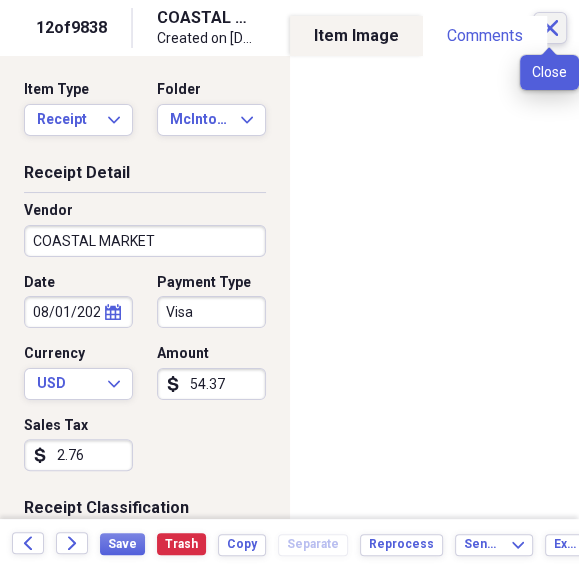 click on "Close" 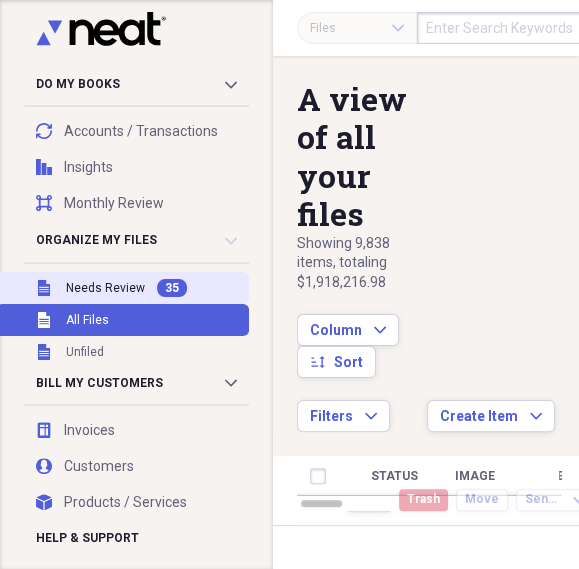 click on "Needs Review" at bounding box center (105, 288) 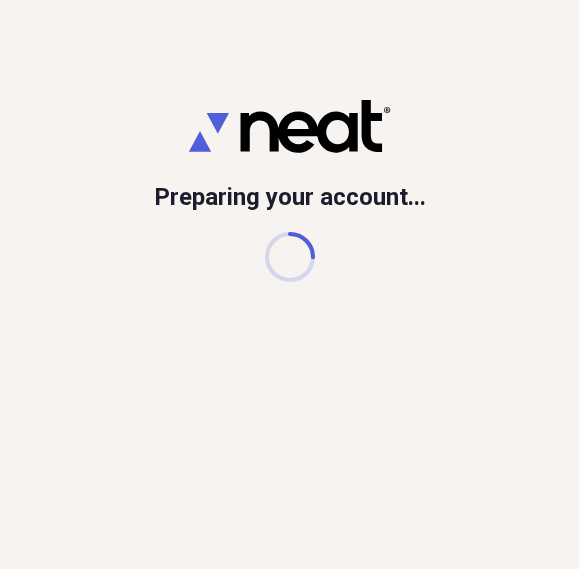 scroll, scrollTop: 0, scrollLeft: 0, axis: both 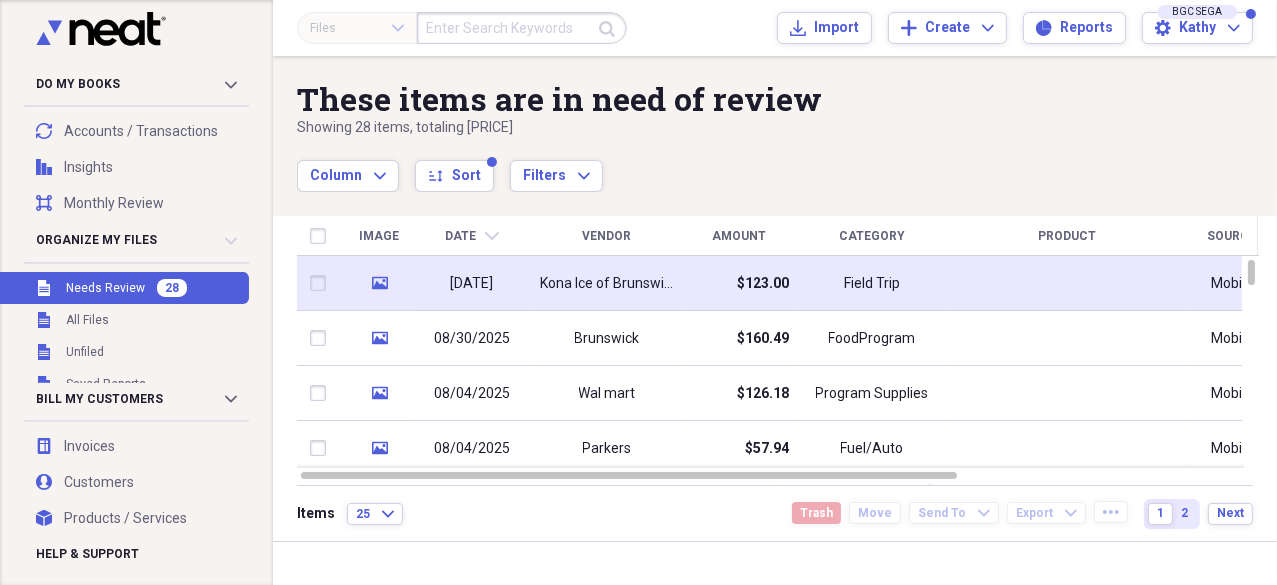 click on "Field Trip" at bounding box center [872, 283] 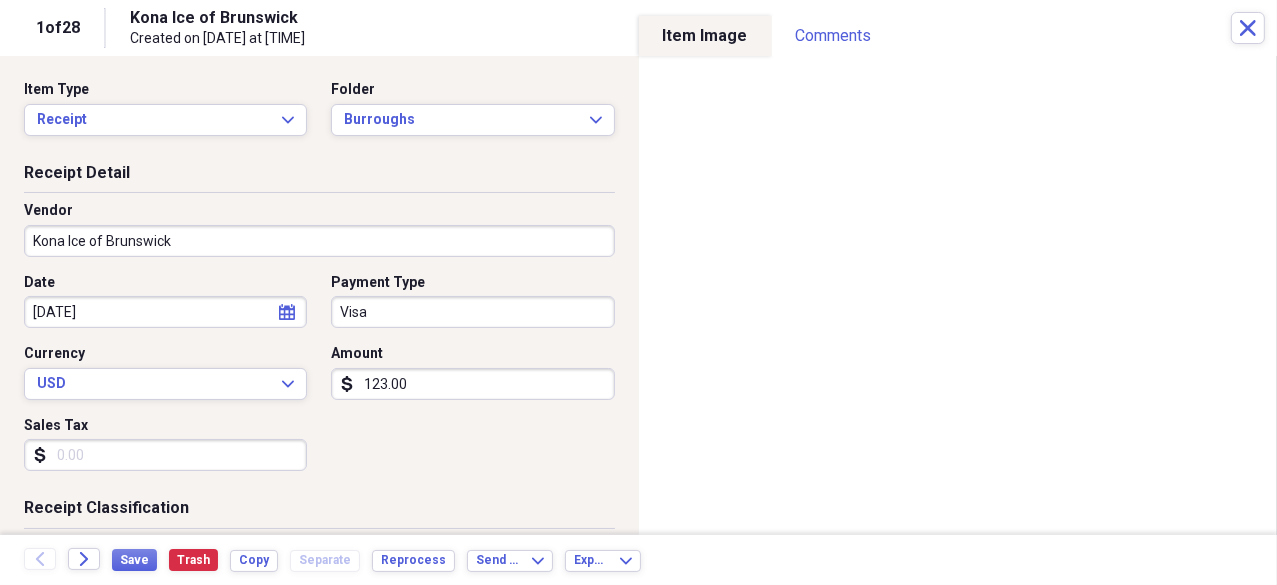 click on "[DATE]" at bounding box center (165, 312) 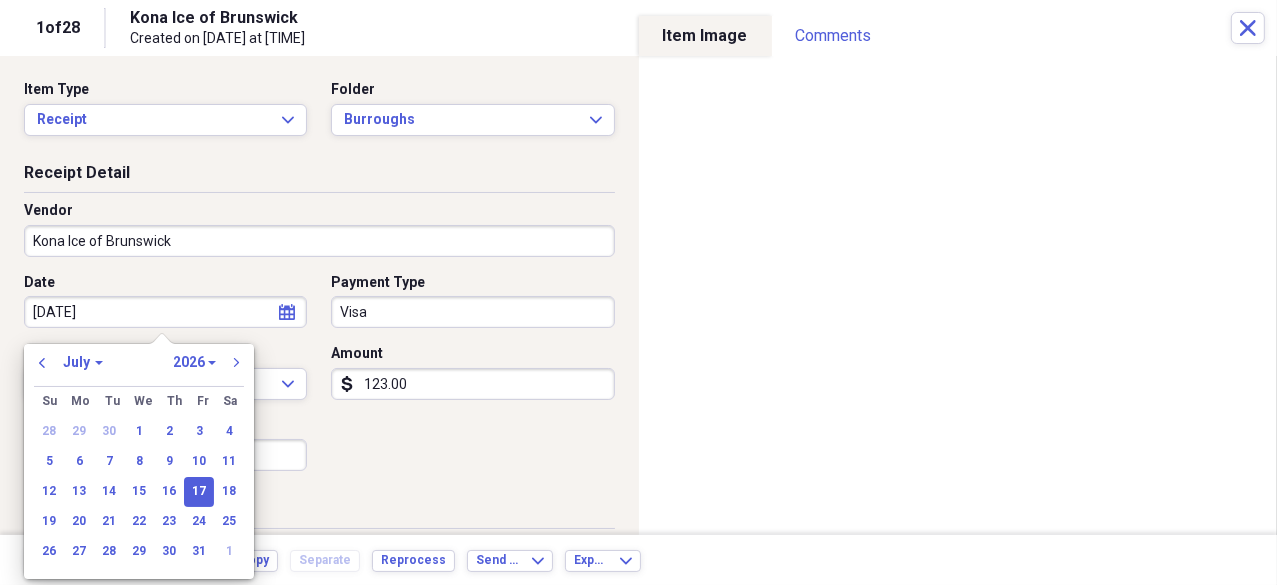 type on "07/17/2024" 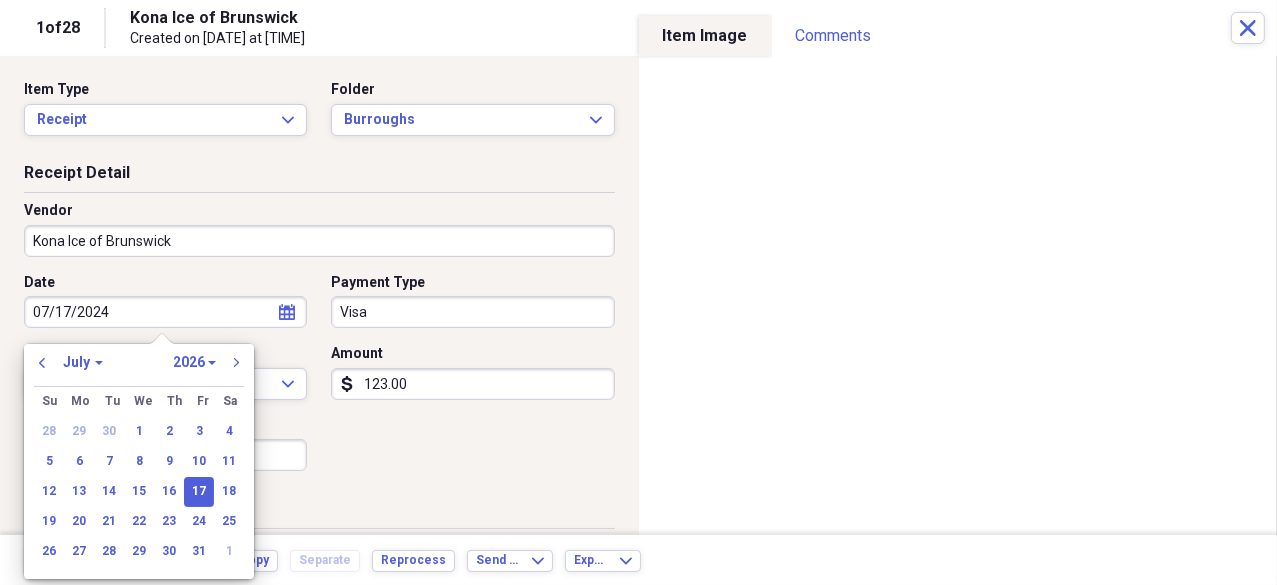 select on "2024" 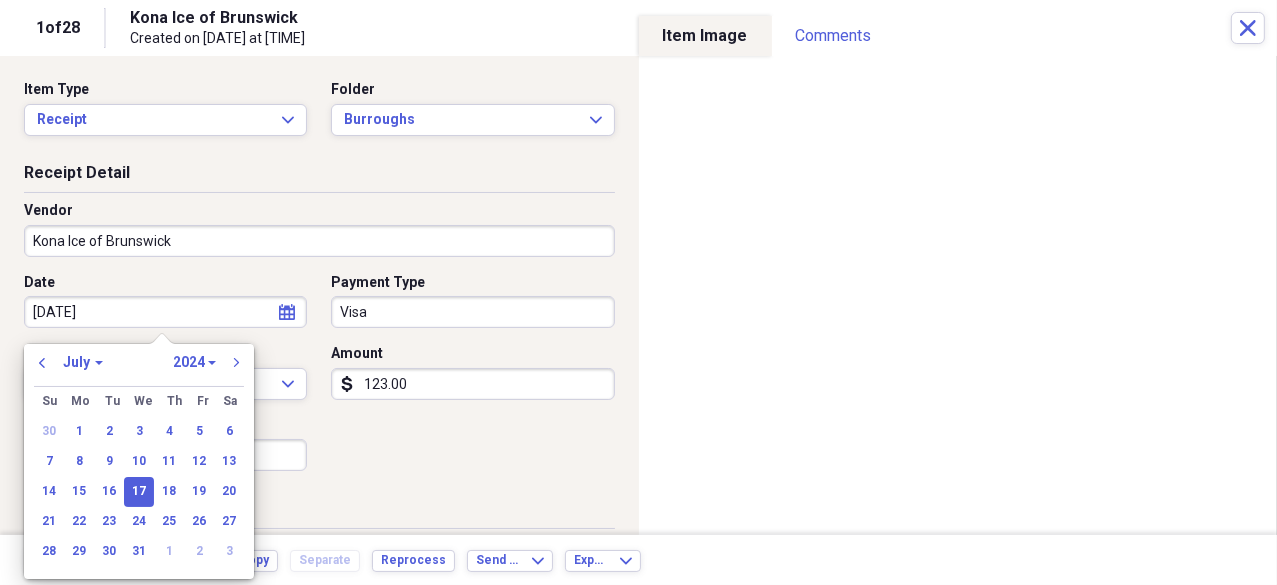 type on "07/17/2025" 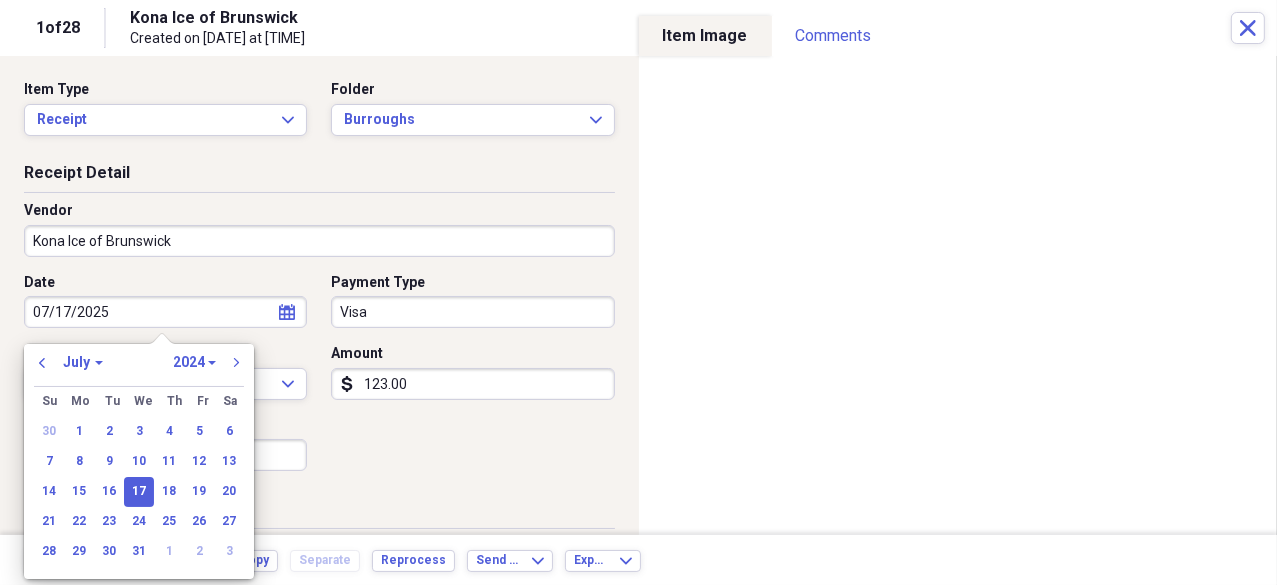 select on "2025" 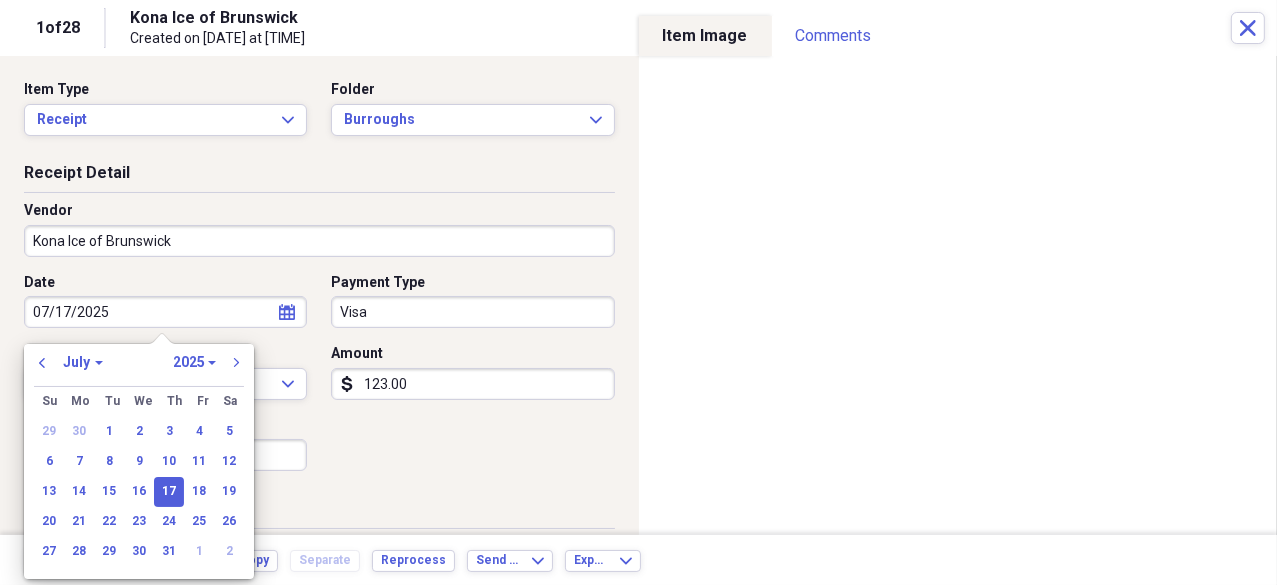 type on "07/17/2025" 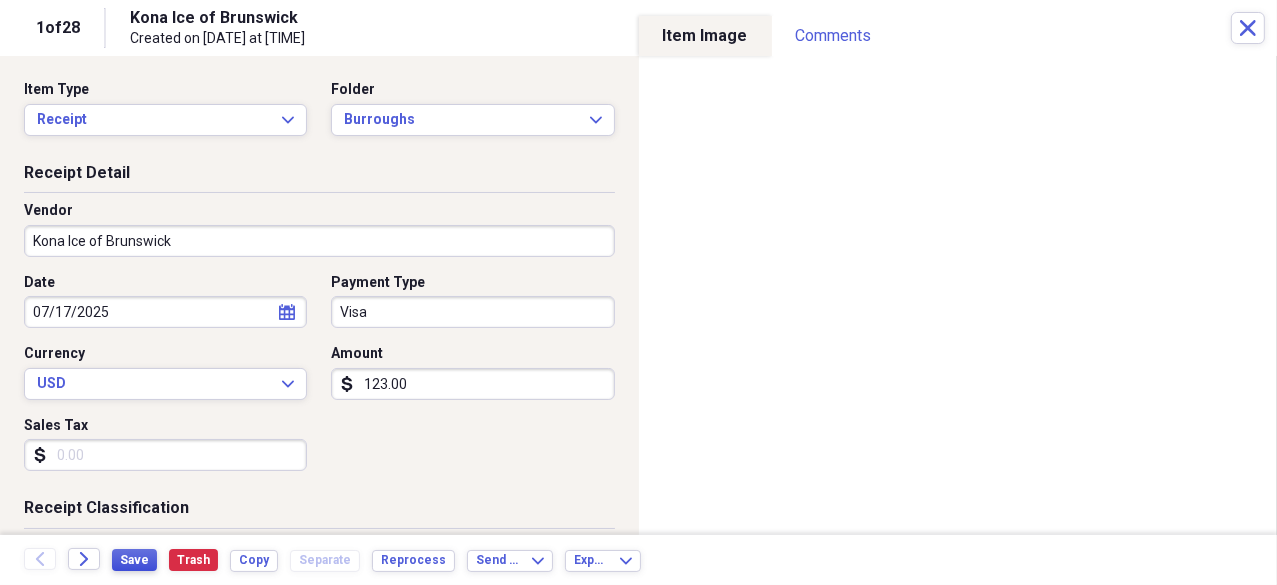 click on "Save" at bounding box center (134, 560) 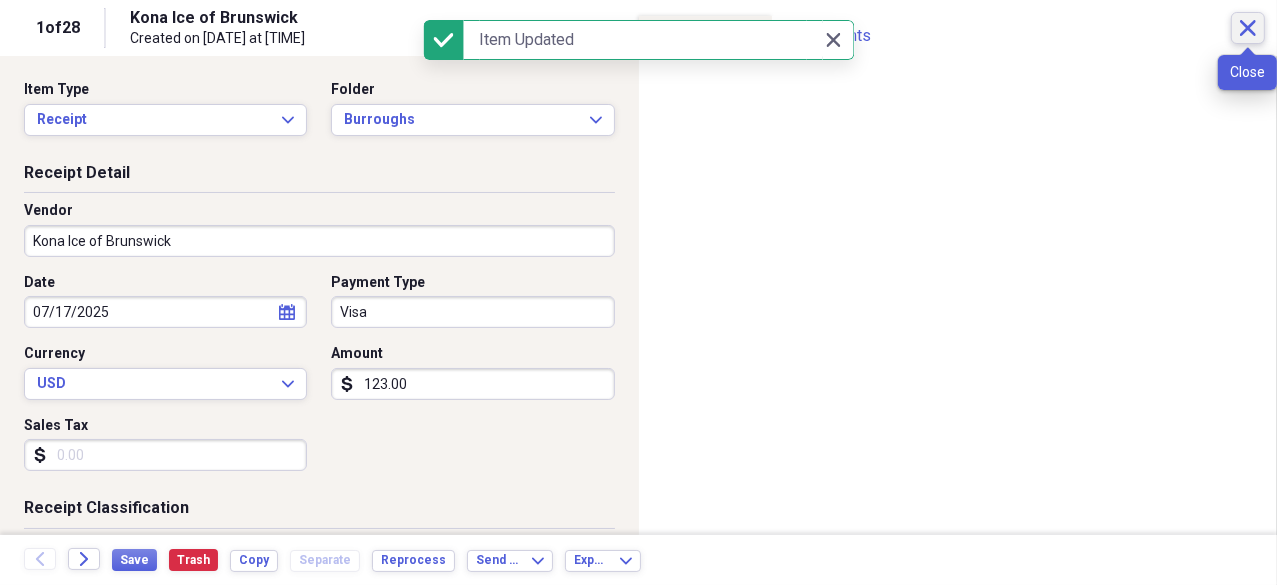 click on "Close" at bounding box center (1248, 28) 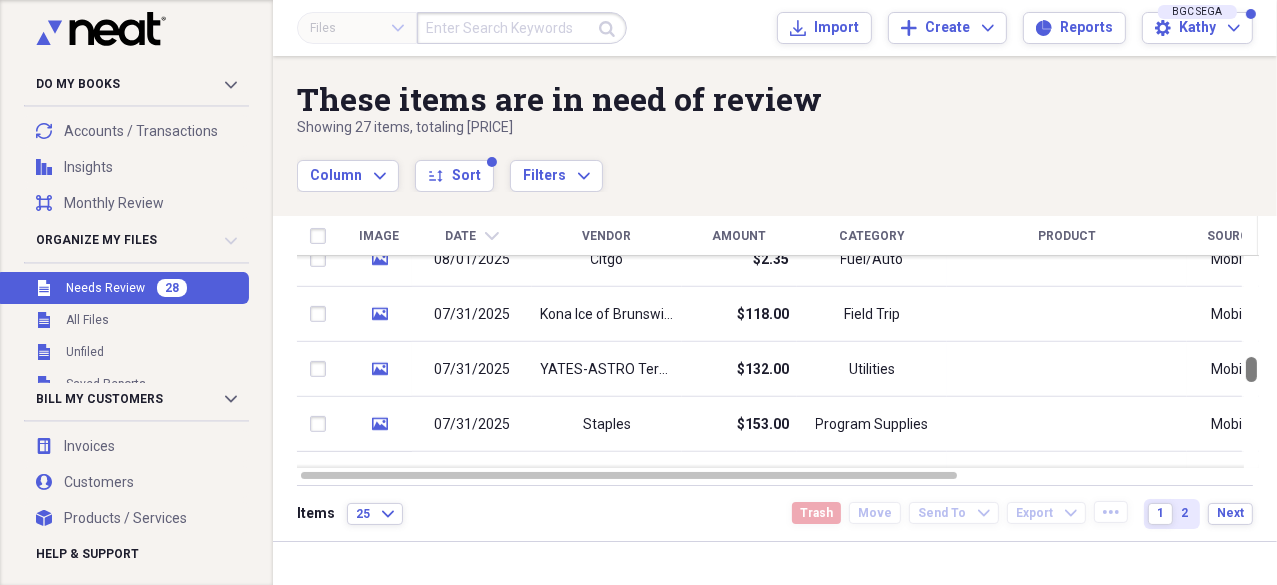 drag, startPoint x: 1270, startPoint y: 273, endPoint x: 1264, endPoint y: 370, distance: 97.18539 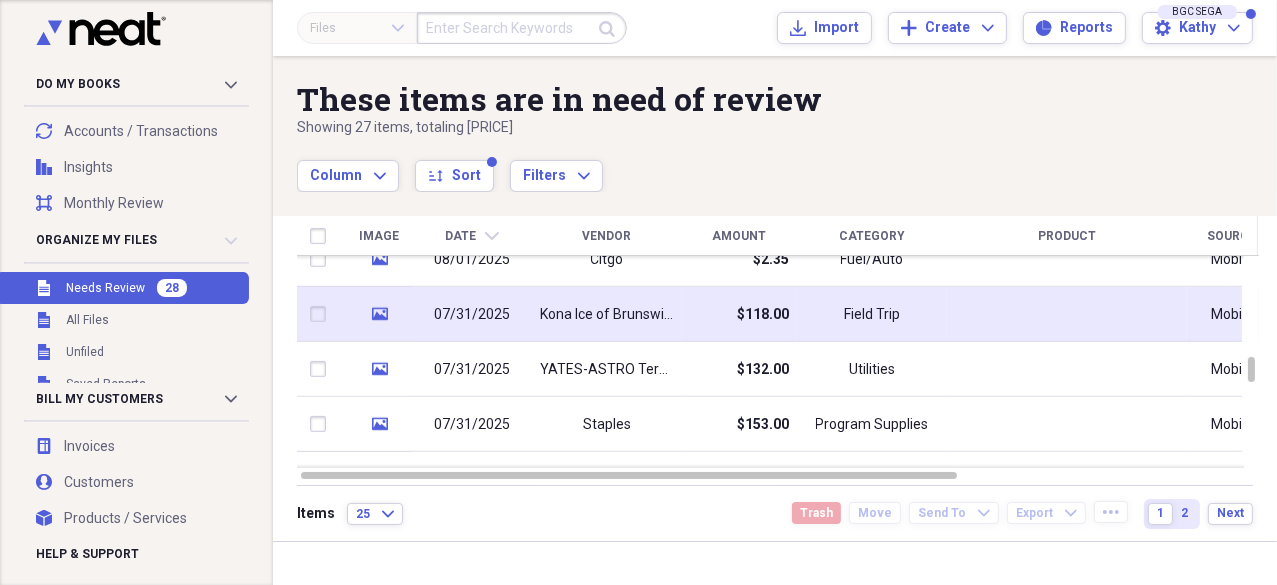 click on "Kona Ice of Brunswick" at bounding box center (607, 314) 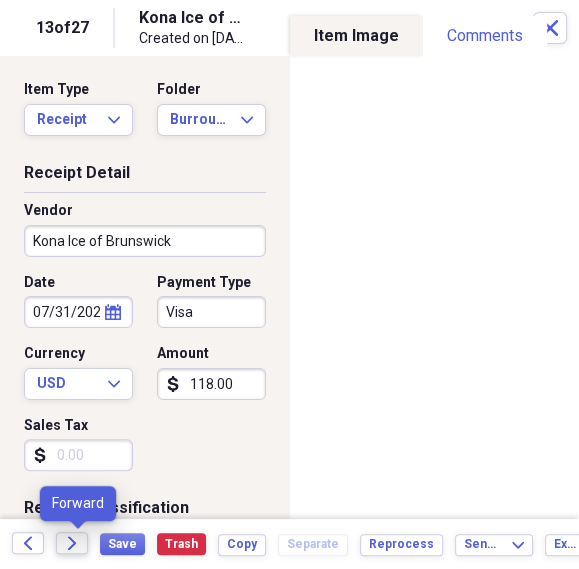 click 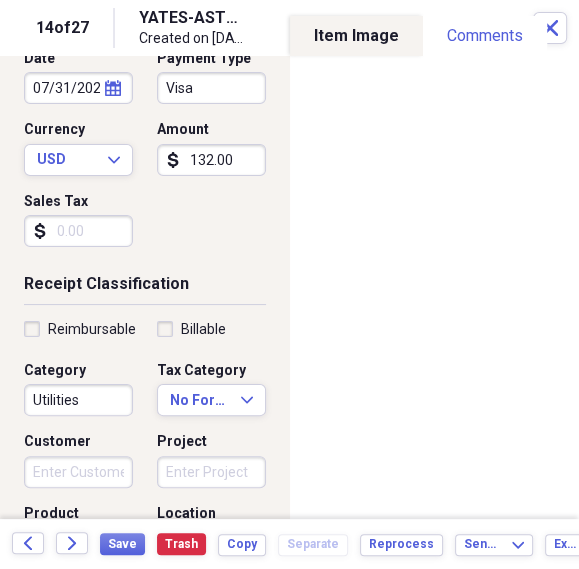 scroll, scrollTop: 221, scrollLeft: 0, axis: vertical 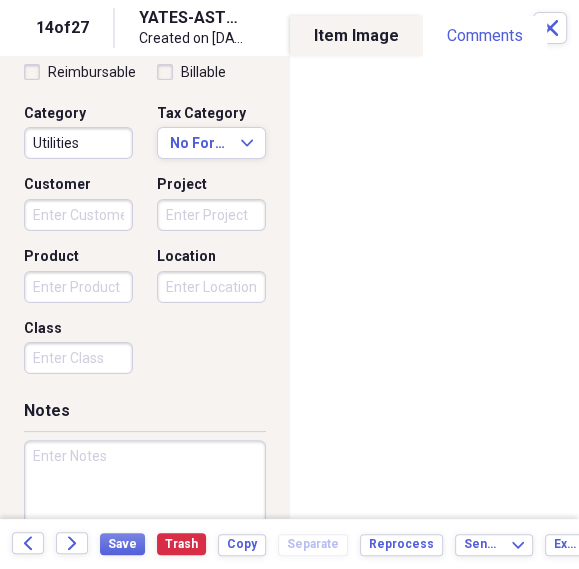 click on "Utilities" at bounding box center [78, 143] 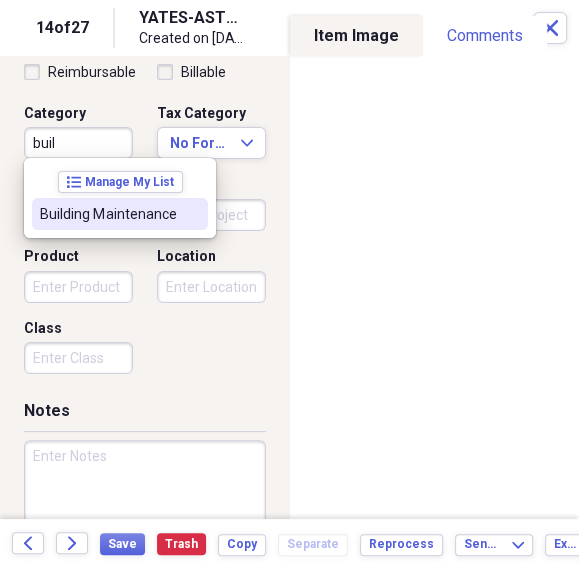 click on "Building Maintenance" at bounding box center (108, 214) 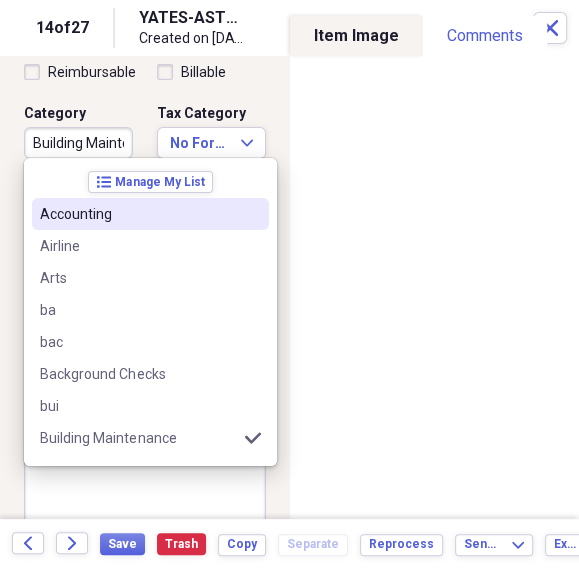 click on "Receipt Classification Reimbursable Billable Category Building Maintenance Tax Category No Form - Non-deductible Expand Customer Project Product Location Class" at bounding box center [145, 208] 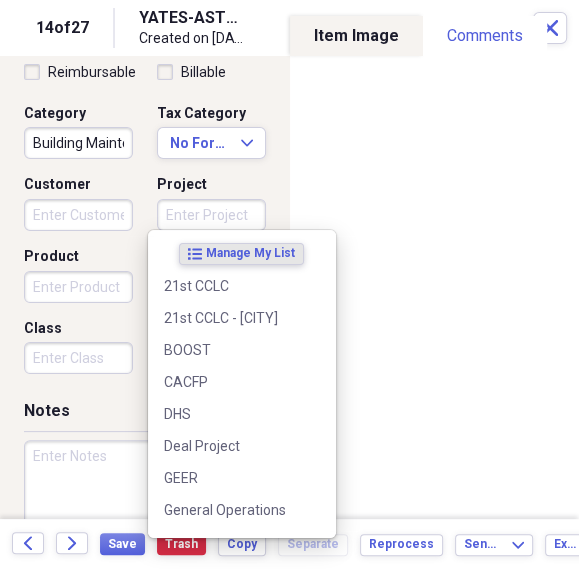 click on "Project" at bounding box center [211, 215] 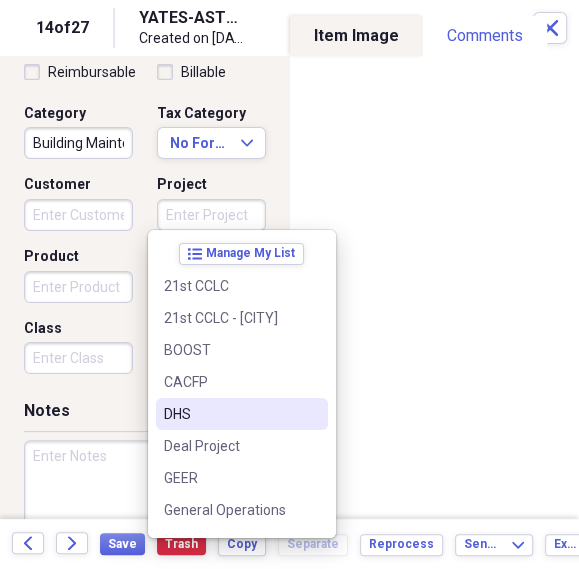 click on "DHS" at bounding box center [230, 414] 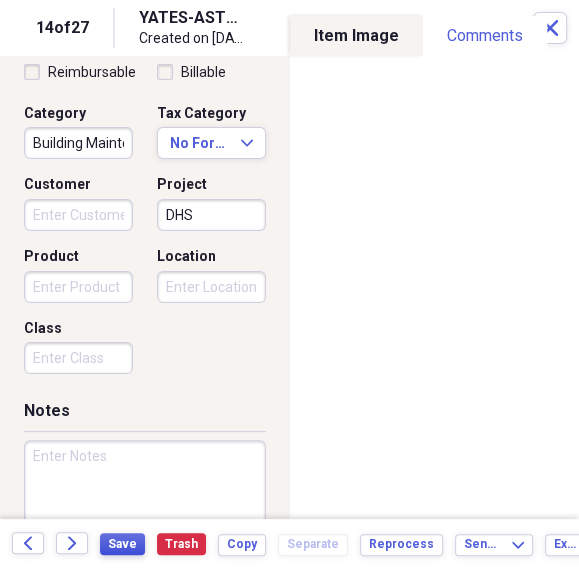 click on "Save" at bounding box center (122, 544) 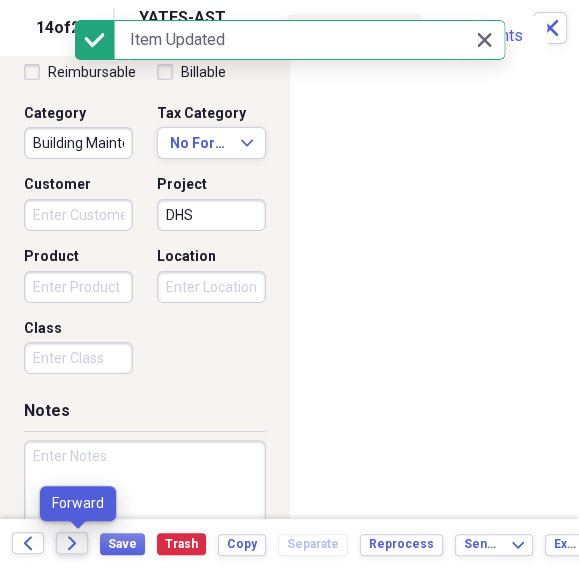 click on "Forward" 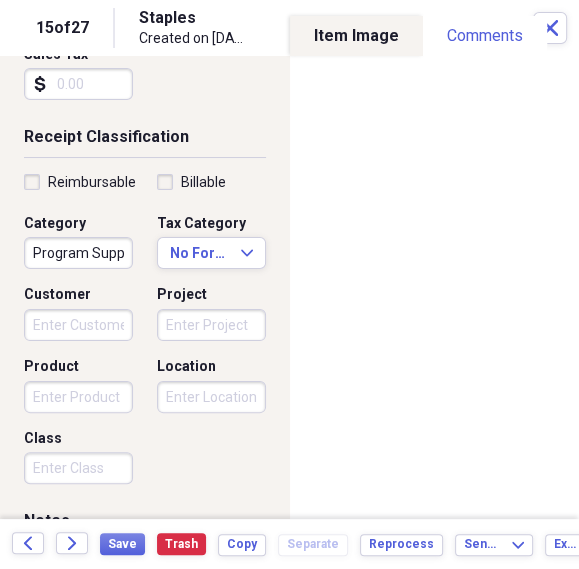 scroll, scrollTop: 397, scrollLeft: 0, axis: vertical 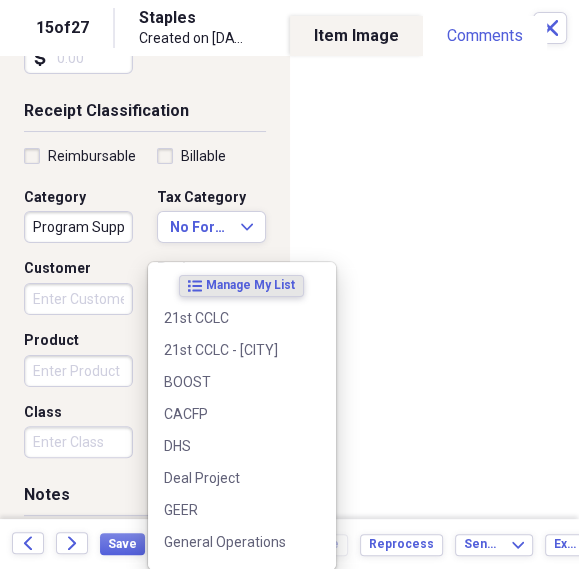 click on "Do My Books Collapse transactions Accounts / Transactions insights Insights reconciliation Monthly Review Organize My Files 28 Collapse Unfiled Needs Review 28 Unfiled All Files Unfiled Unfiled Unfiled Saved Reports Collapse My Cabinet BGC Cabinet Add Folder Folder 21st CLCC Add Folder Folder Burroughs Add Folder Folder ELA Add Folder Folder Food Program Add Folder Folder GEERS Add Folder Folder Glynn Middle Add Folder Folder GlynnVilla Add Folder Folder Jane Macon Add Folder Folder McIntosh Add Folder Folder Needwood Add Folder Folder Risley Add Folder Folder St. Simons Add Folder Folder Teen Center Add Folder Folder Terry Thomas Add Folder Collapse Trash Trash Folder Terry Thomas Bill My Customers Collapse invoices Invoices user Customers products Products / Services Help & Support Files Expand Submit Import Import Add Create Expand Reports Reports BGC SEGA Settings Kathy Expand These items are in need of review Showing 27 items , totaling $3,057.81 Column Expand sort Sort Filters  Expand Create Item Expand" at bounding box center (289, 284) 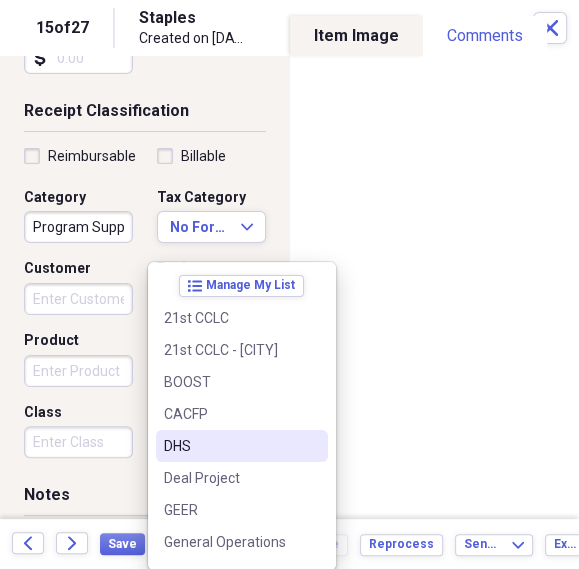 click on "DHS" at bounding box center [230, 446] 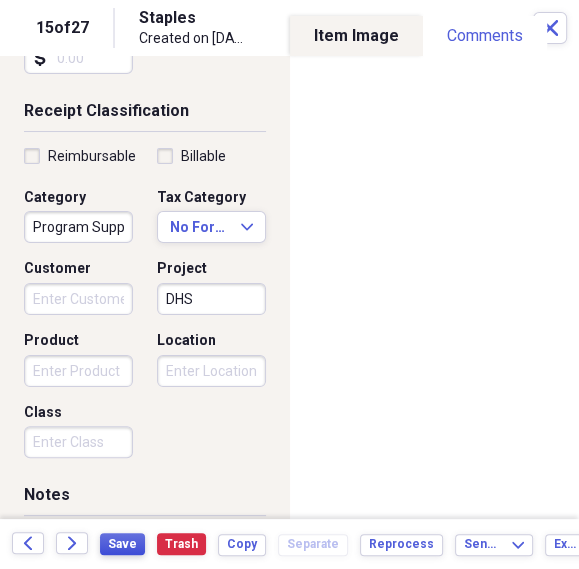 click on "Save" at bounding box center [122, 544] 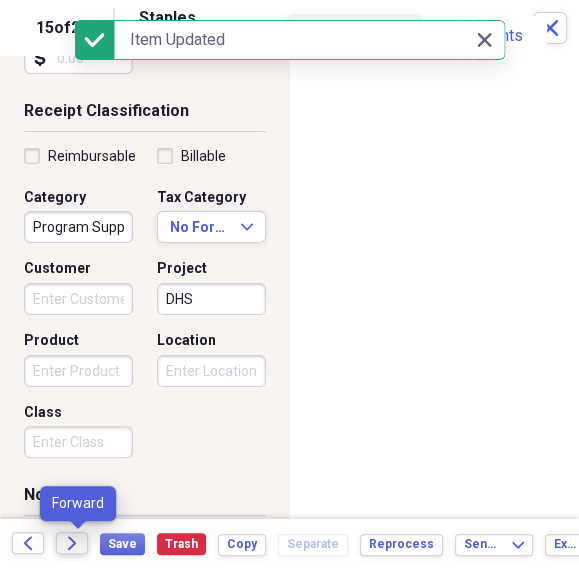 click on "Forward" 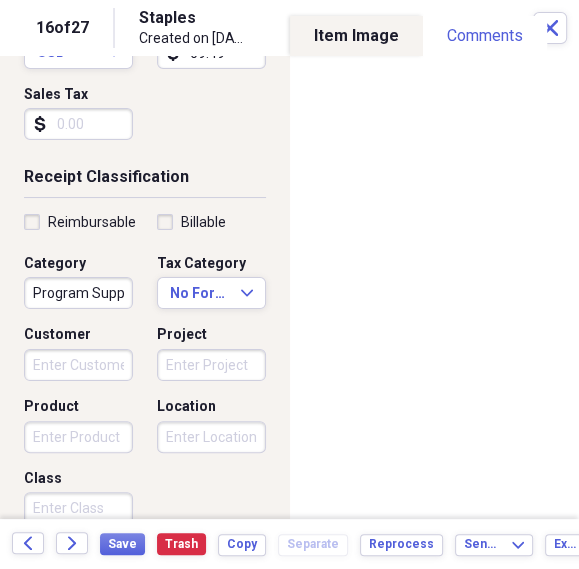 scroll, scrollTop: 315, scrollLeft: 0, axis: vertical 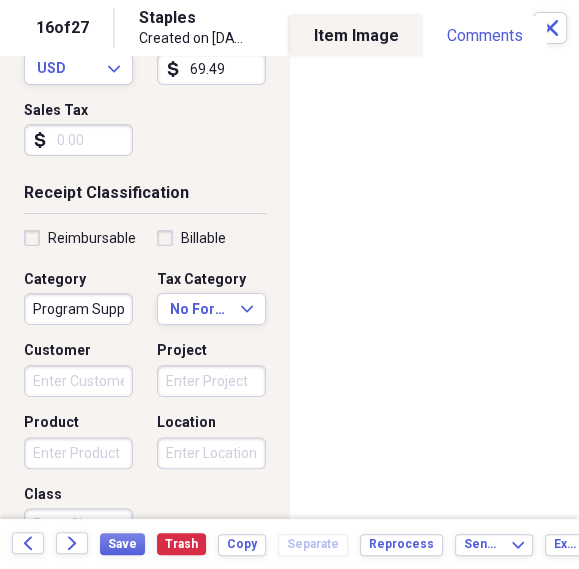 click on "Project" at bounding box center (211, 381) 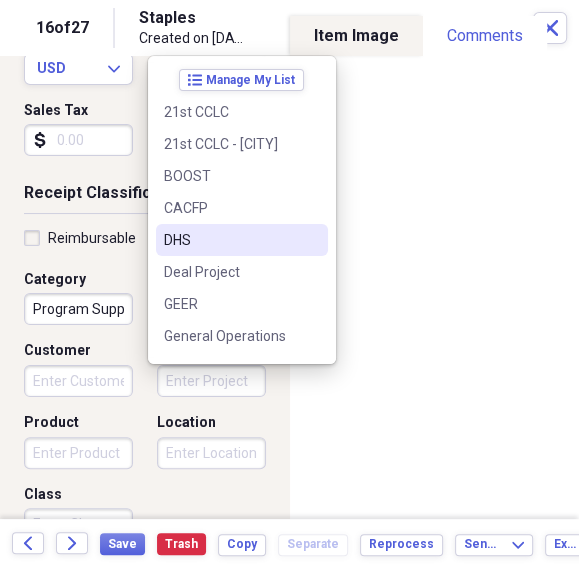 click on "DHS" at bounding box center (230, 240) 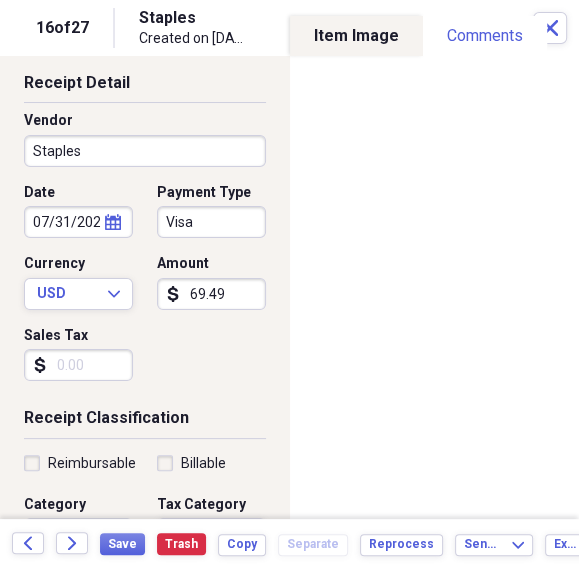 scroll, scrollTop: 88, scrollLeft: 0, axis: vertical 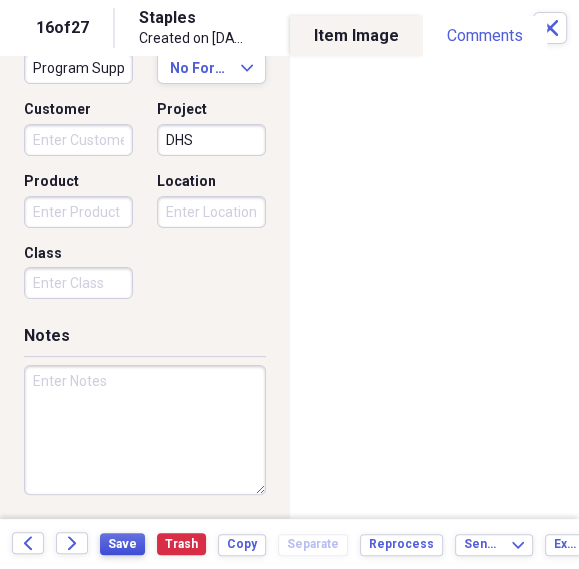 click on "Save" at bounding box center [122, 544] 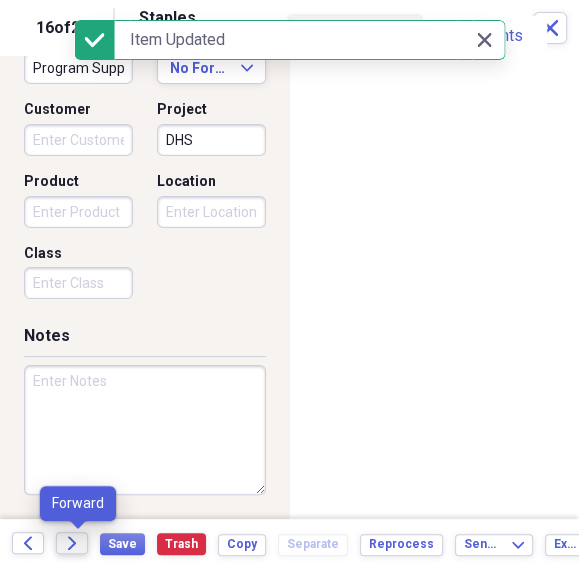 click on "Forward" 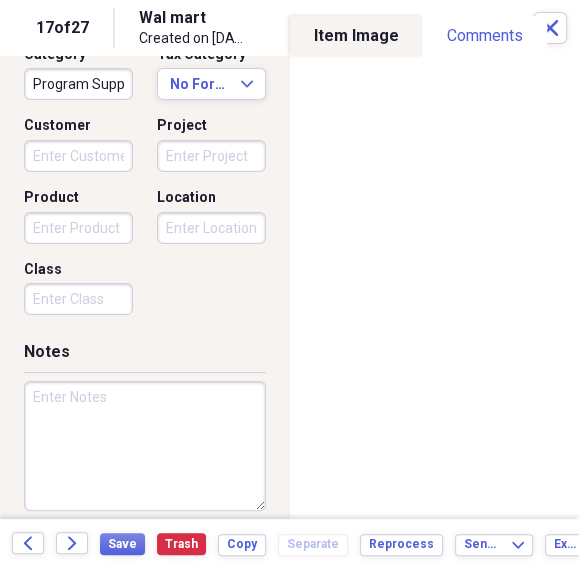 scroll, scrollTop: 293, scrollLeft: 0, axis: vertical 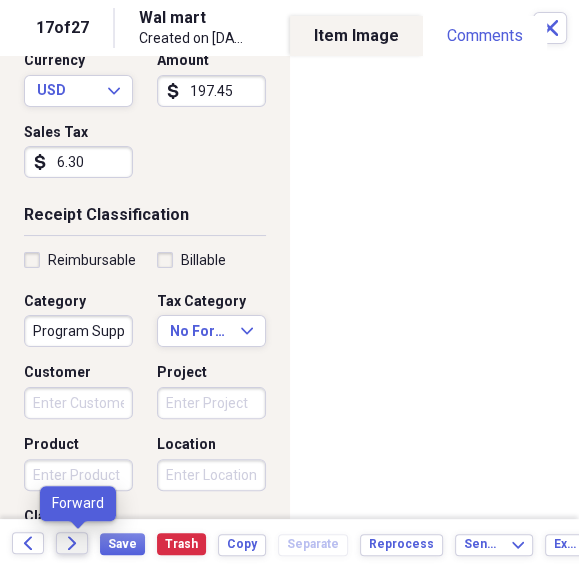 click 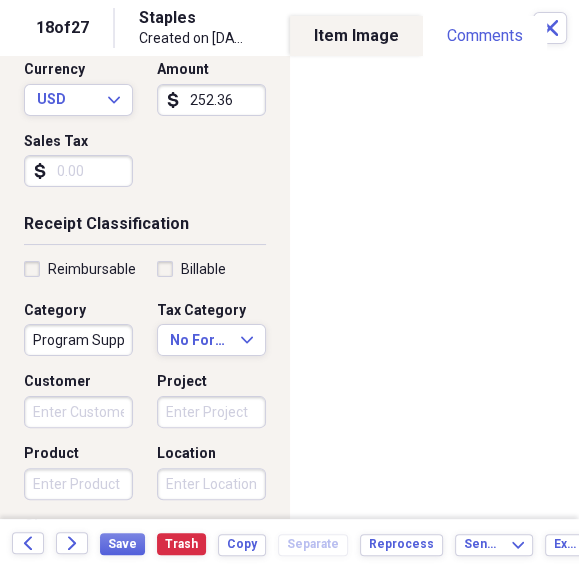 scroll, scrollTop: 204, scrollLeft: 0, axis: vertical 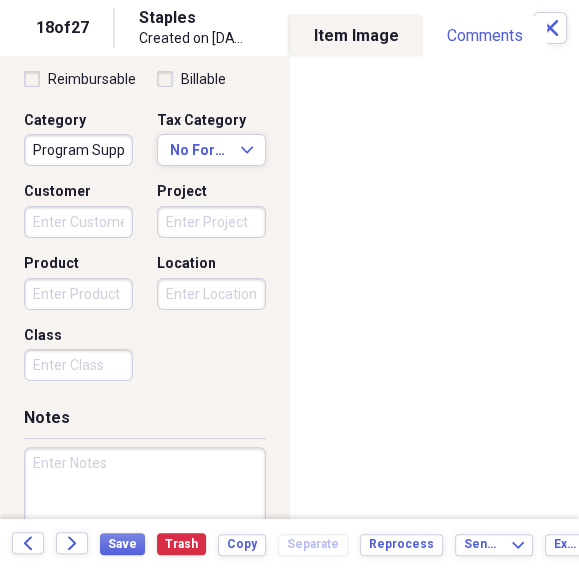 click on "Project" at bounding box center [211, 222] 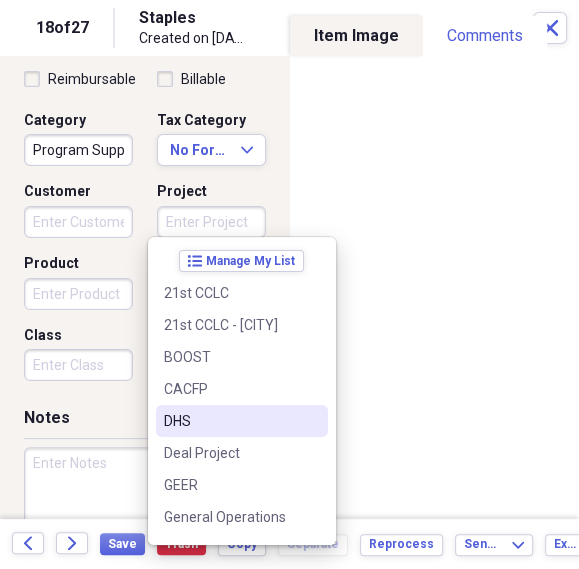 click on "DHS" at bounding box center [230, 421] 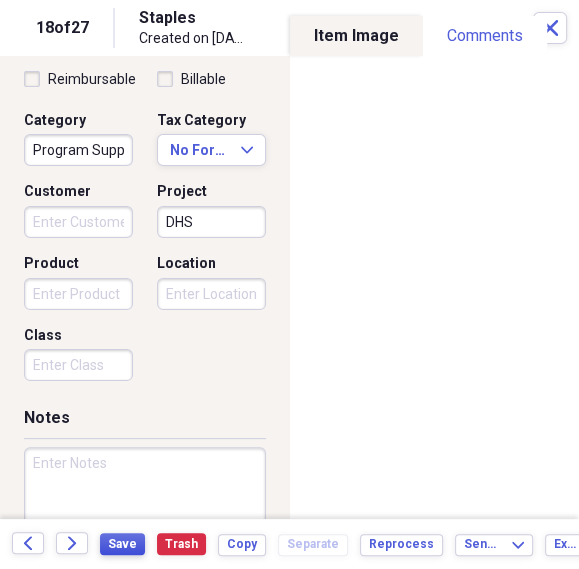 click on "Save" at bounding box center [122, 544] 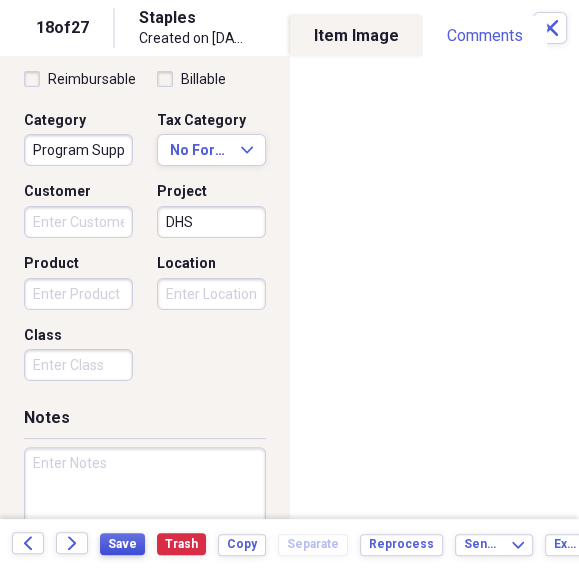 click on "Save" at bounding box center (122, 544) 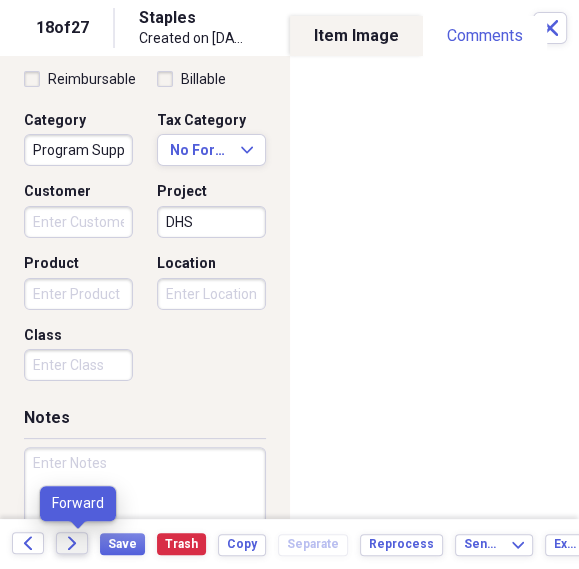 click 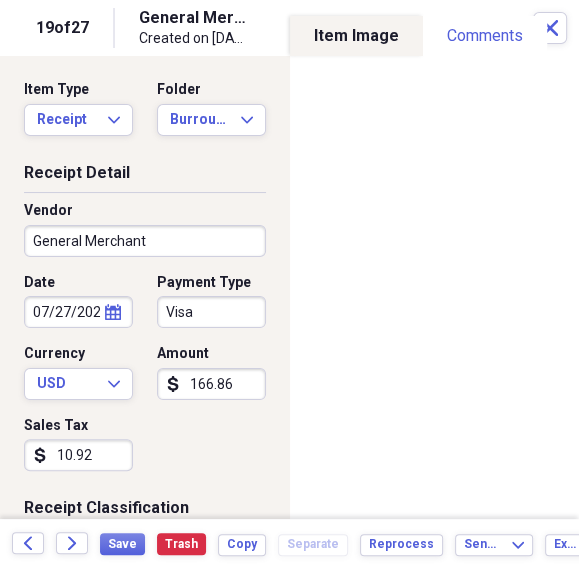 click on "General Merchant" at bounding box center [145, 241] 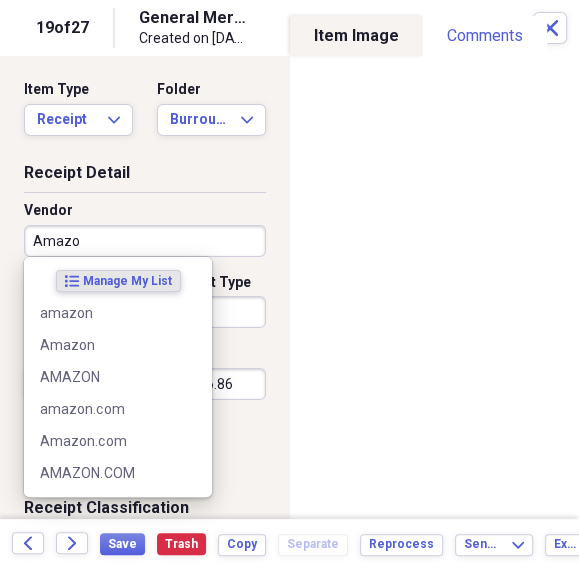 type on "Amazon" 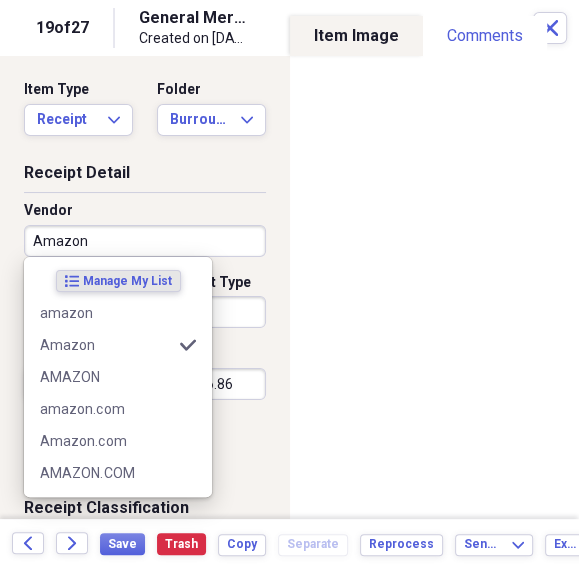 type on "Program Supplies" 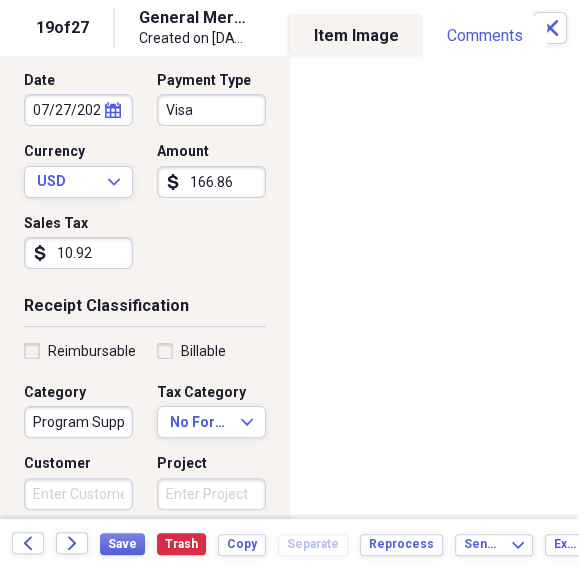 scroll, scrollTop: 195, scrollLeft: 0, axis: vertical 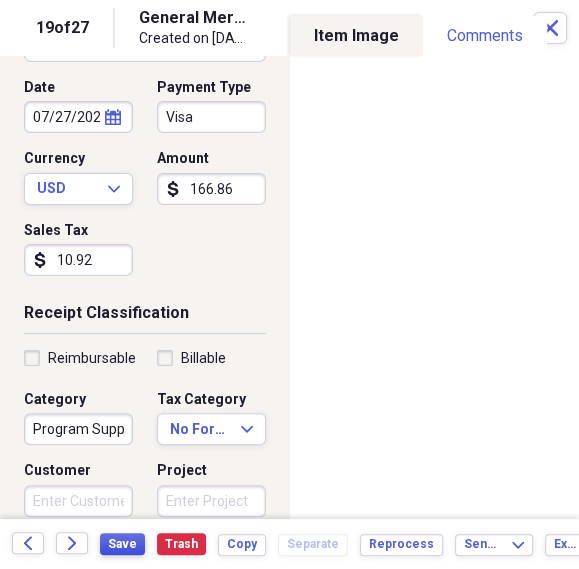 type on "Amazon" 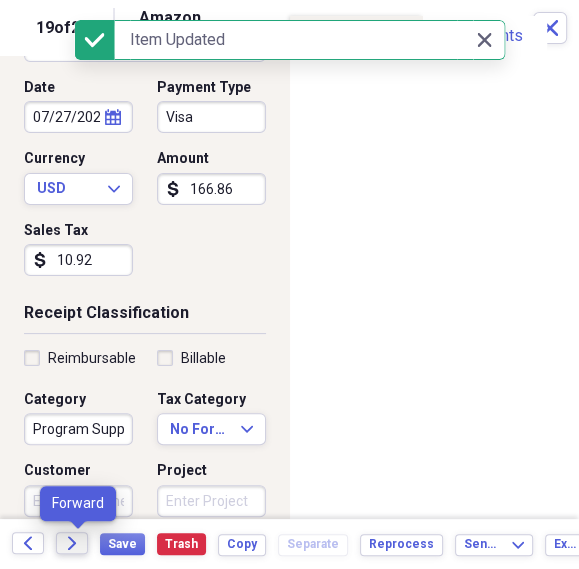 click on "Forward" 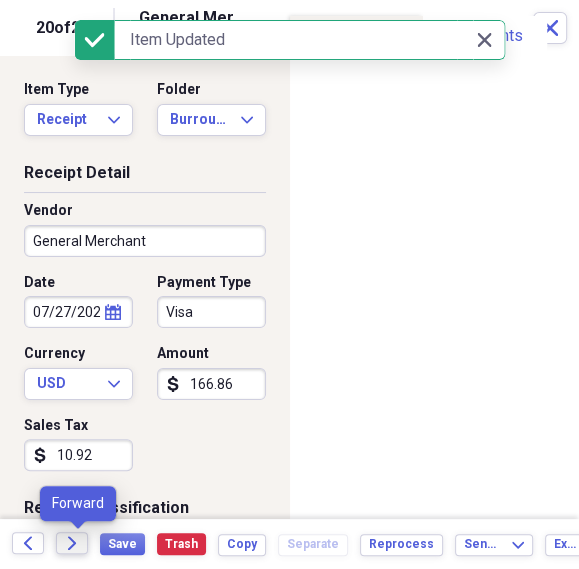 click on "Forward" 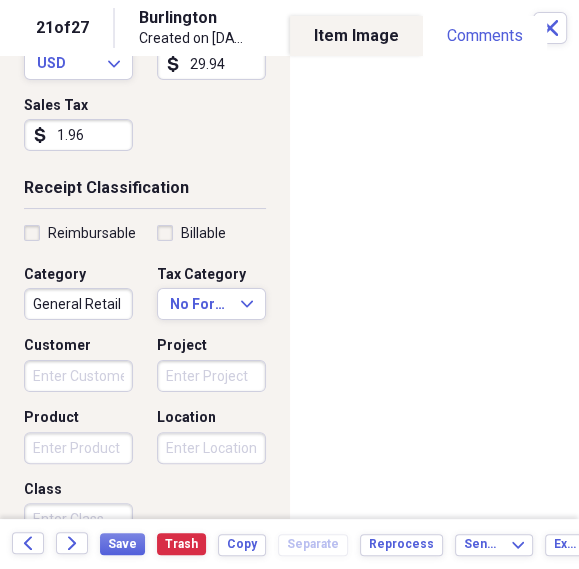 scroll, scrollTop: 298, scrollLeft: 0, axis: vertical 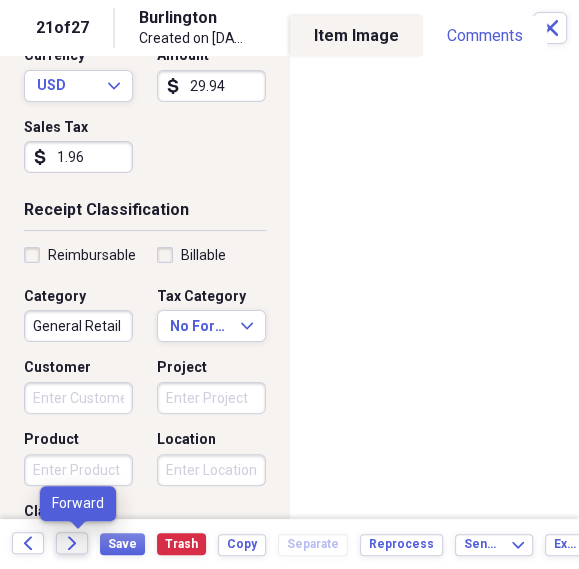 click on "Forward" 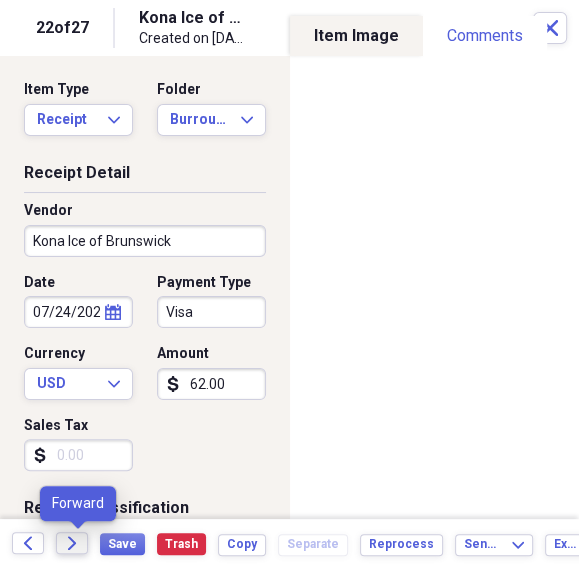 click on "Forward" 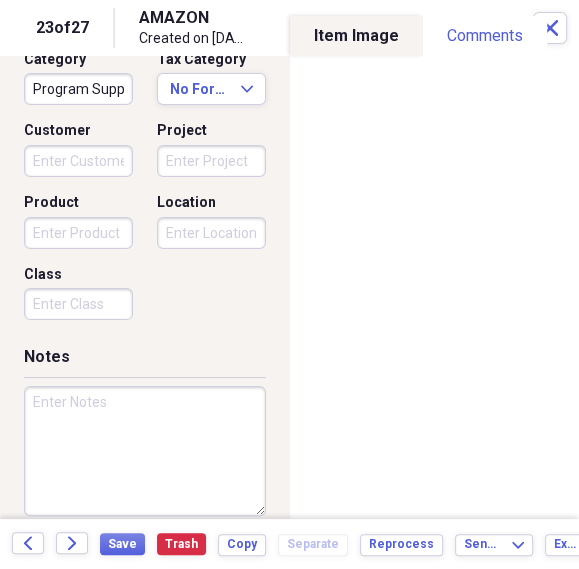 scroll, scrollTop: 489, scrollLeft: 0, axis: vertical 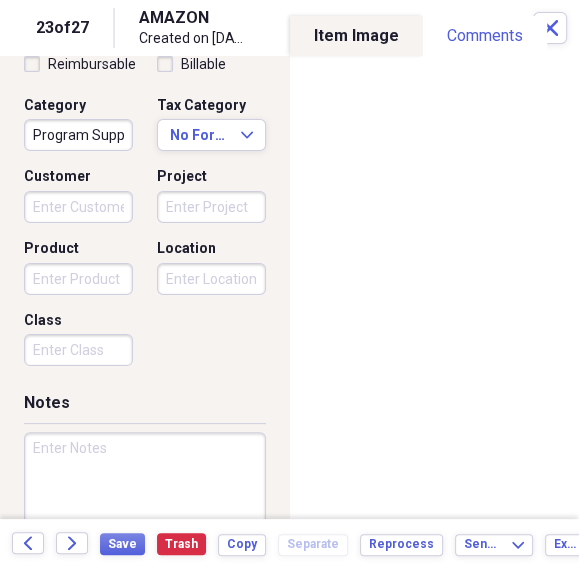 click on "Program Supplies" at bounding box center (78, 135) 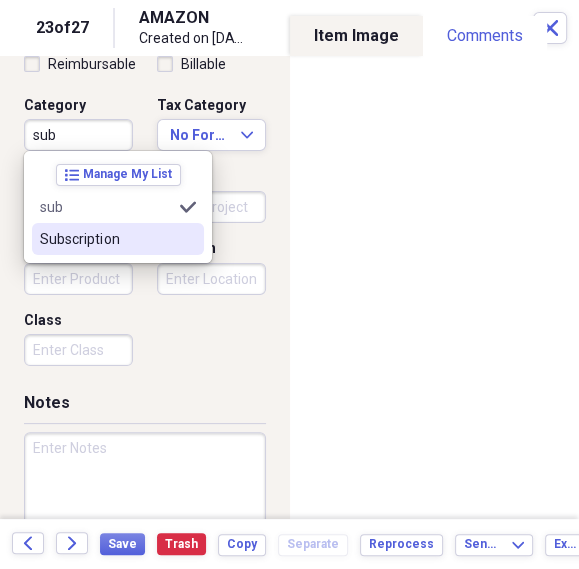 click on "Subscription" at bounding box center [106, 239] 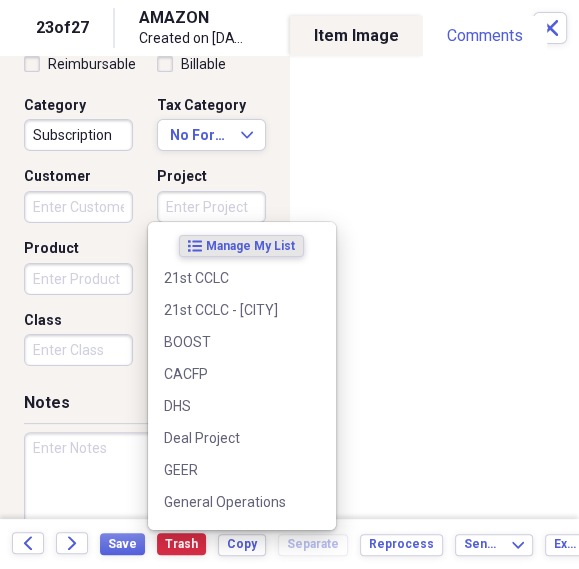 click on "Project" at bounding box center [211, 207] 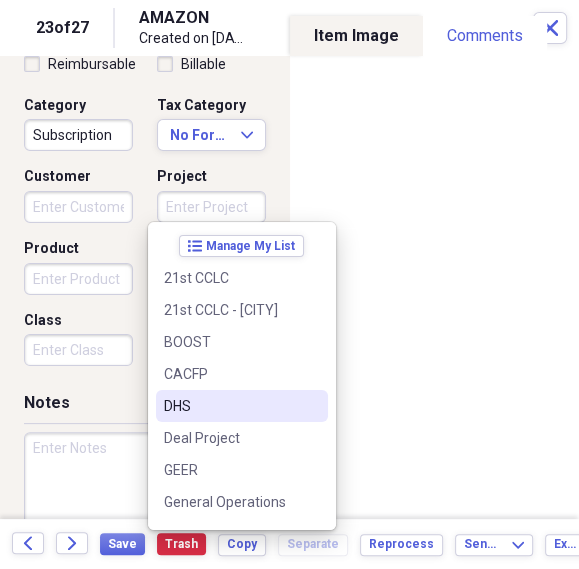 click on "DHS" at bounding box center (230, 406) 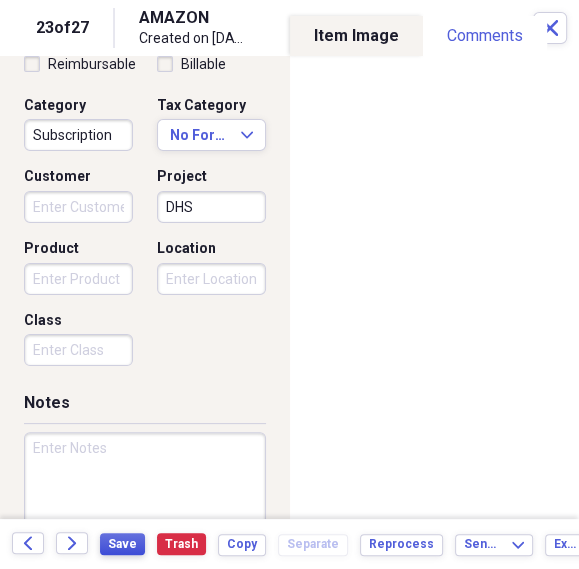 click on "Save" at bounding box center [122, 544] 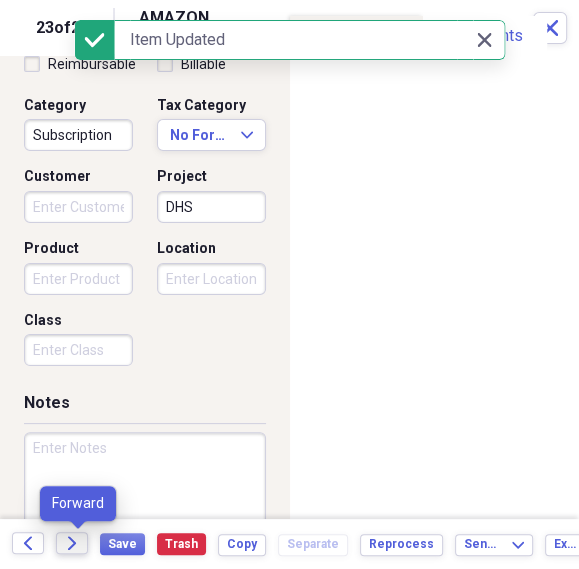 click on "Forward" 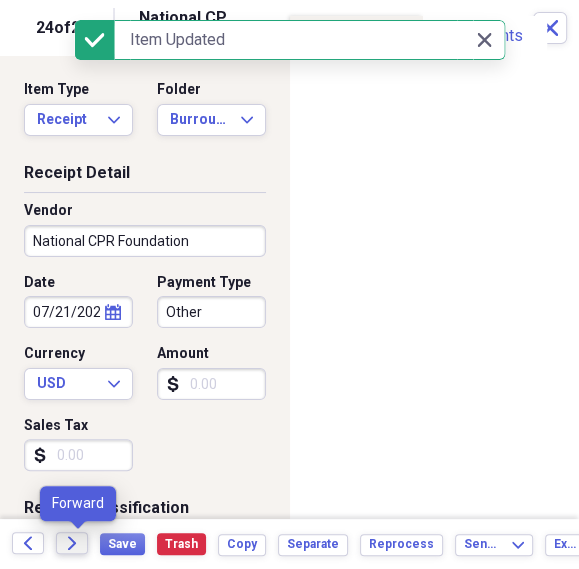 click on "Forward" 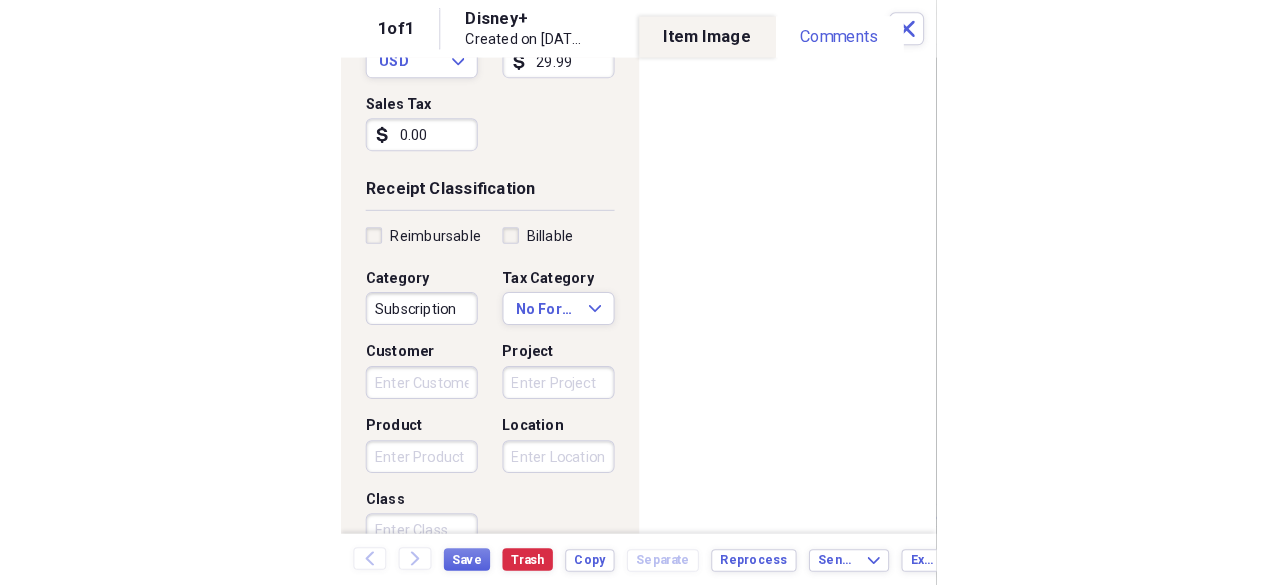 scroll, scrollTop: 395, scrollLeft: 0, axis: vertical 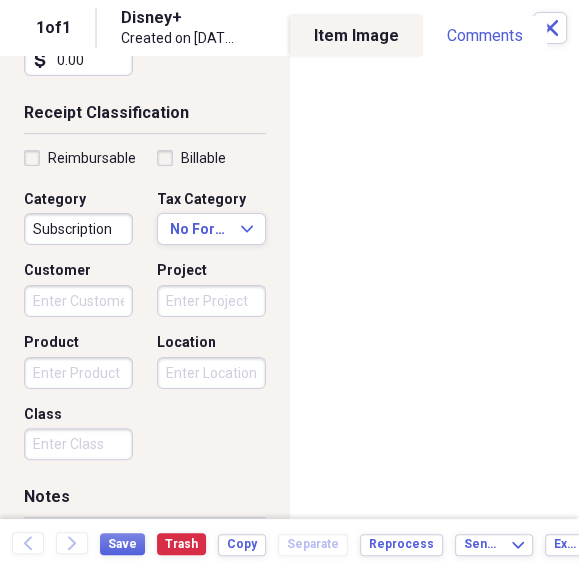 click on "Do My Books Collapse transactions Accounts / Transactions insights Insights reconciliation Monthly Review Organize My Files 28 Collapse Unfiled Needs Review 28 Unfiled All Files Unfiled Unfiled Unfiled Saved Reports Collapse My Cabinet BGC Cabinet Add Folder Folder 21st CLCC Add Folder Folder Burroughs Add Folder Folder ELA Add Folder Folder Food Program Add Folder Folder GEERS Add Folder Folder Glynn Middle Add Folder Folder GlynnVilla Add Folder Folder Jane Macon Add Folder Folder McIntosh Add Folder Folder Needwood Add Folder Folder Risley Add Folder Folder St. Simons Add Folder Folder Teen Center Add Folder Folder Terry Thomas Add Folder Collapse Trash Trash Folder Terry Thomas Bill My Customers Collapse invoices Invoices user Customers products Products / Services Help & Support Files Expand Submit Import Import Add Create Expand Reports Reports BGC SEGA Settings Kathy Expand These items are in need of review Showing 27 items , totaling $3,057.81 Column Expand sort Sort Filters  Expand Create Item Expand" at bounding box center (289, 284) 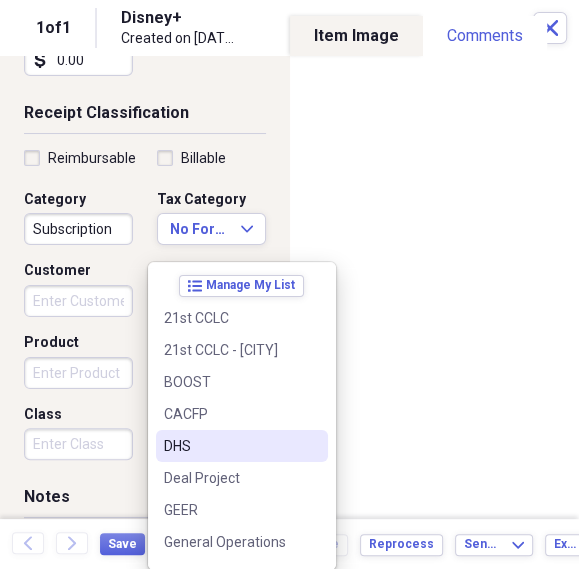 click on "DHS" at bounding box center [230, 446] 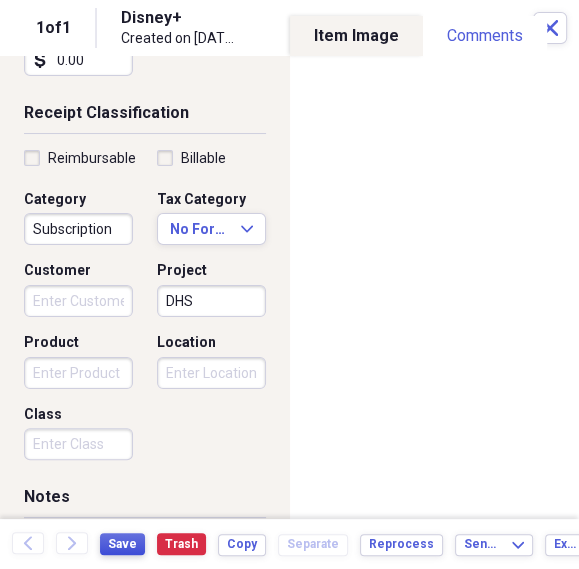 click on "Save" at bounding box center (122, 544) 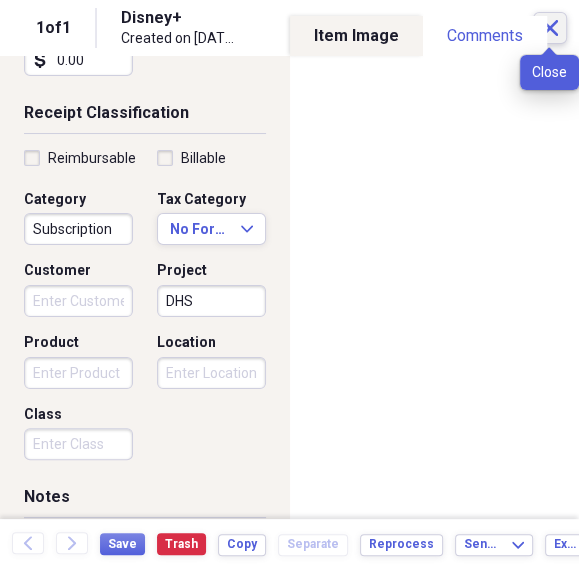click on "Close" 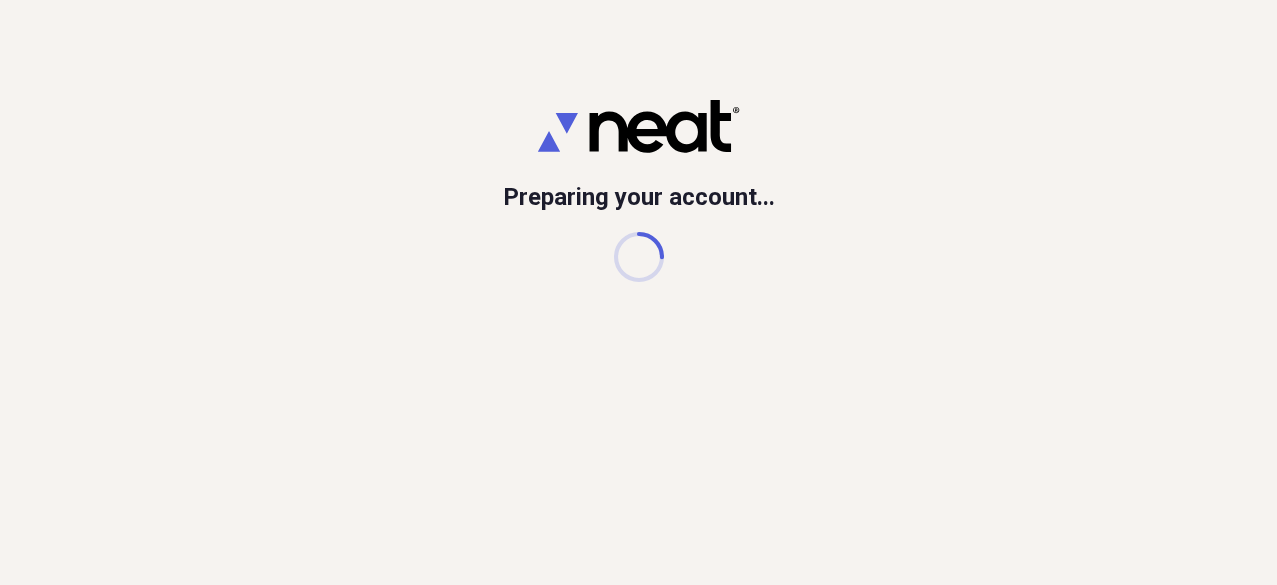scroll, scrollTop: 0, scrollLeft: 0, axis: both 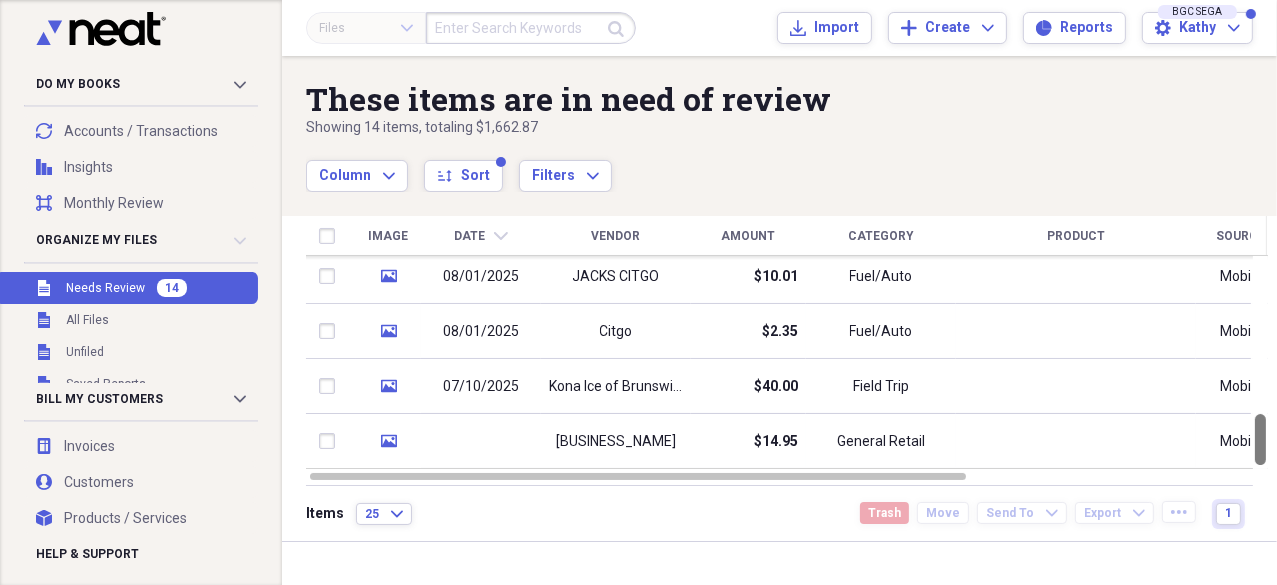 drag, startPoint x: 1266, startPoint y: 296, endPoint x: 1275, endPoint y: 488, distance: 192.21082 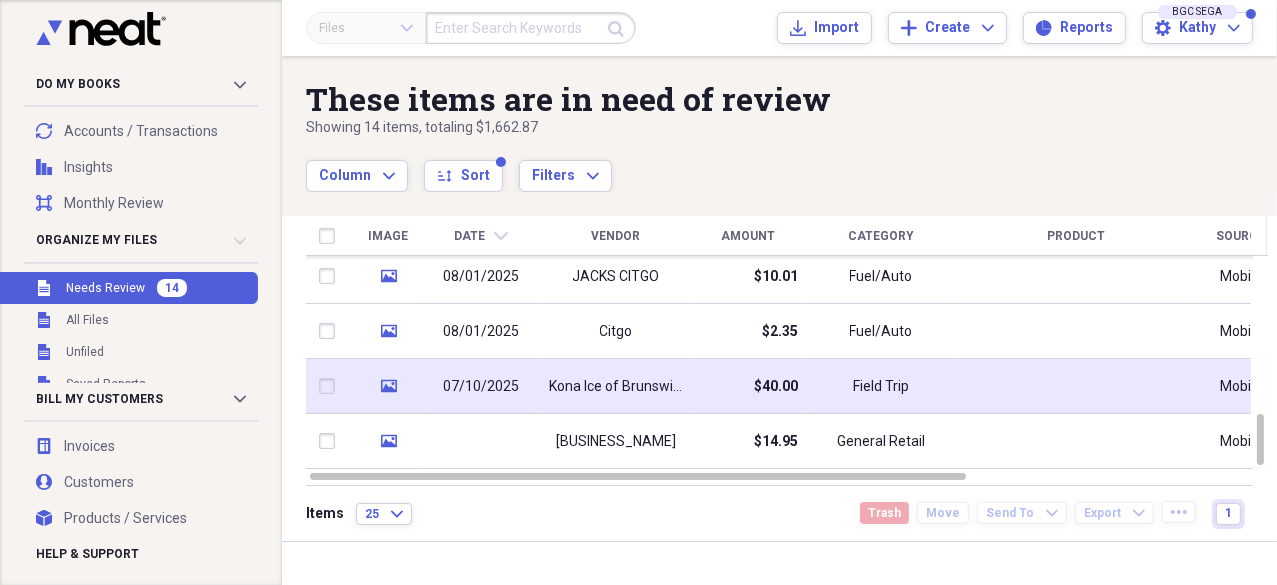 click on "$40.00" at bounding box center (748, 386) 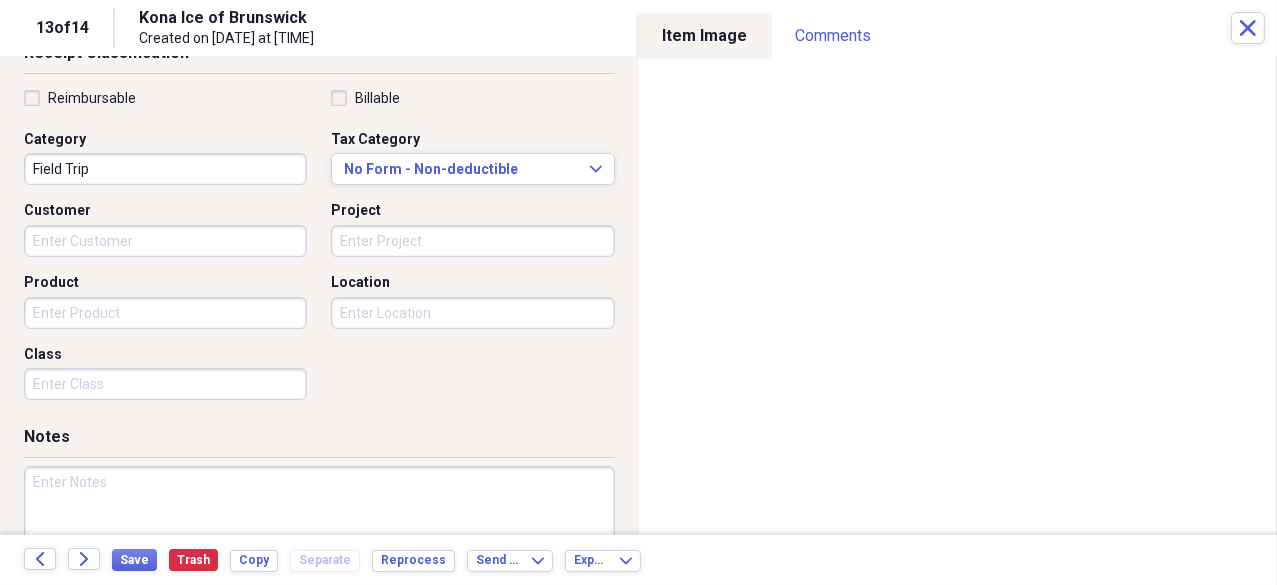 scroll, scrollTop: 540, scrollLeft: 0, axis: vertical 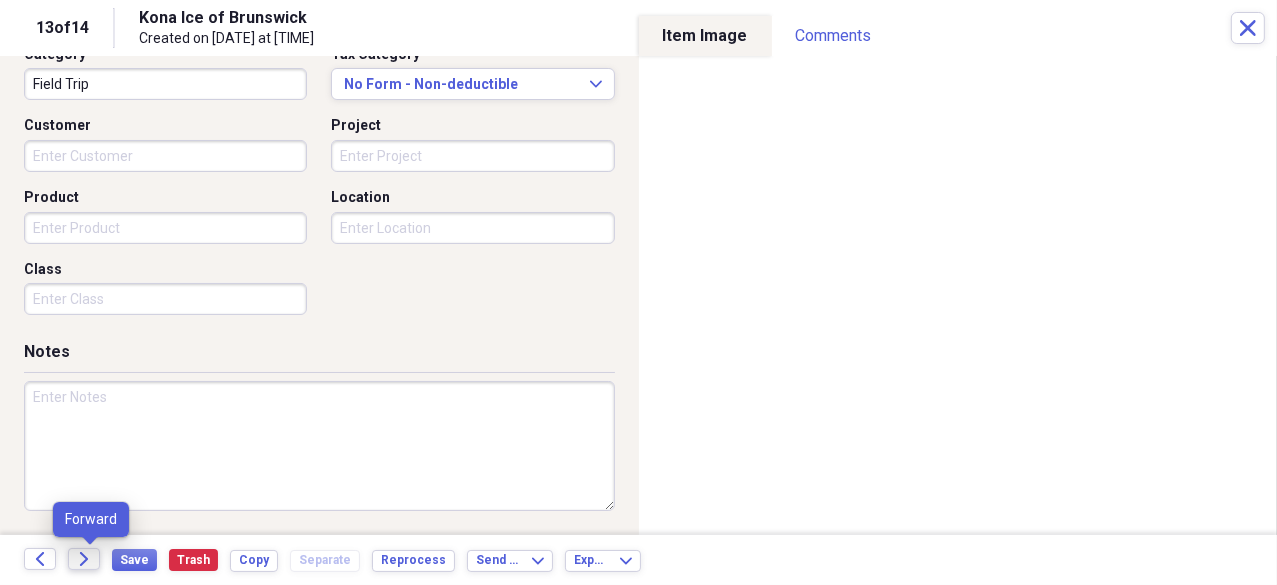 click on "Forward" 